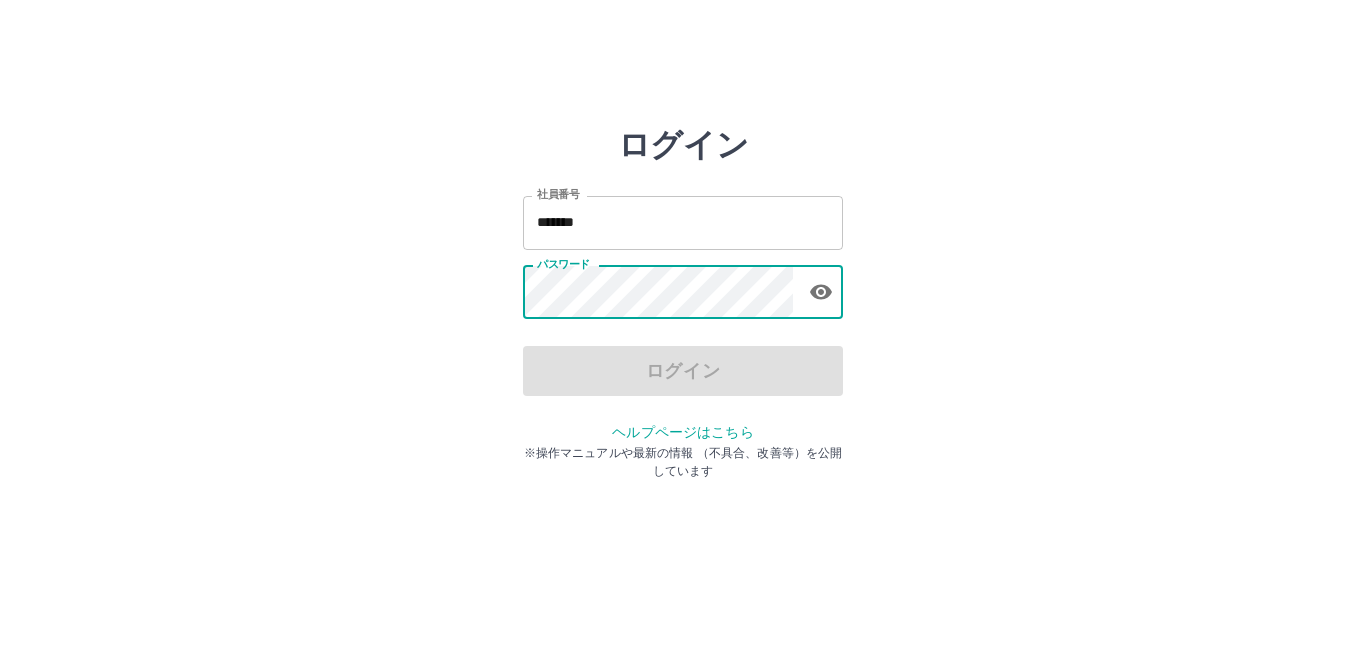 scroll, scrollTop: 0, scrollLeft: 0, axis: both 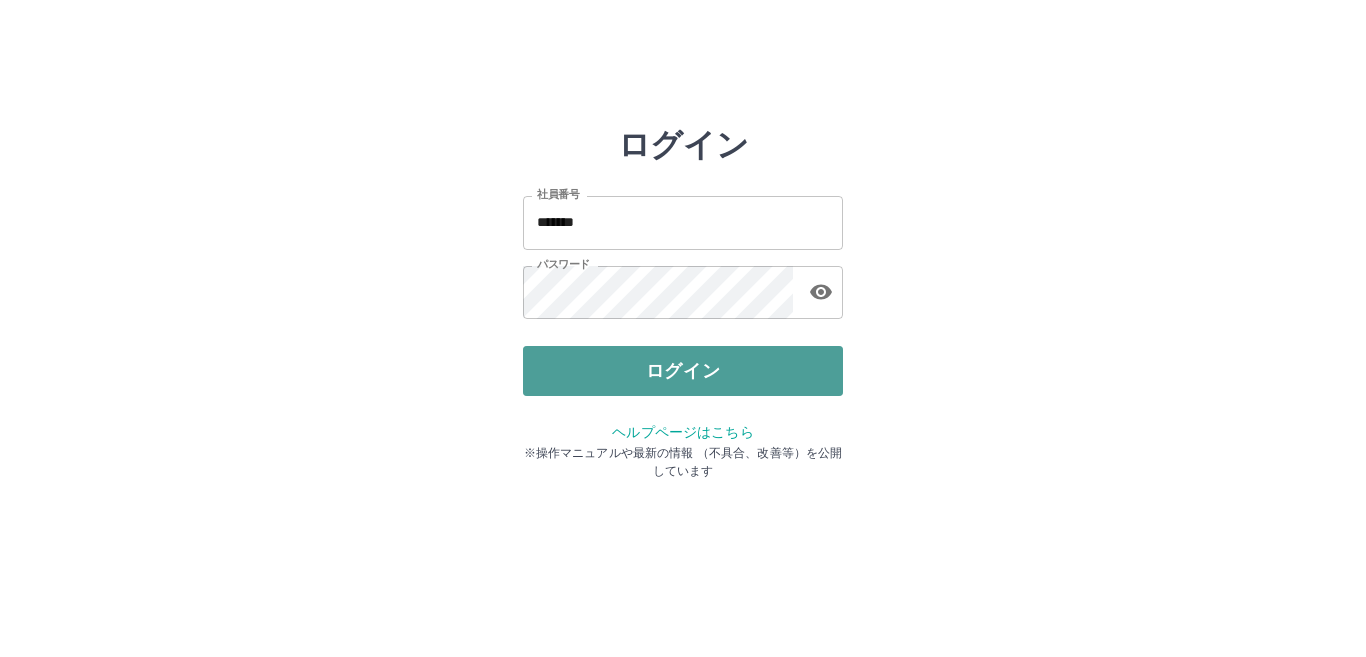click on "ログイン" at bounding box center (683, 371) 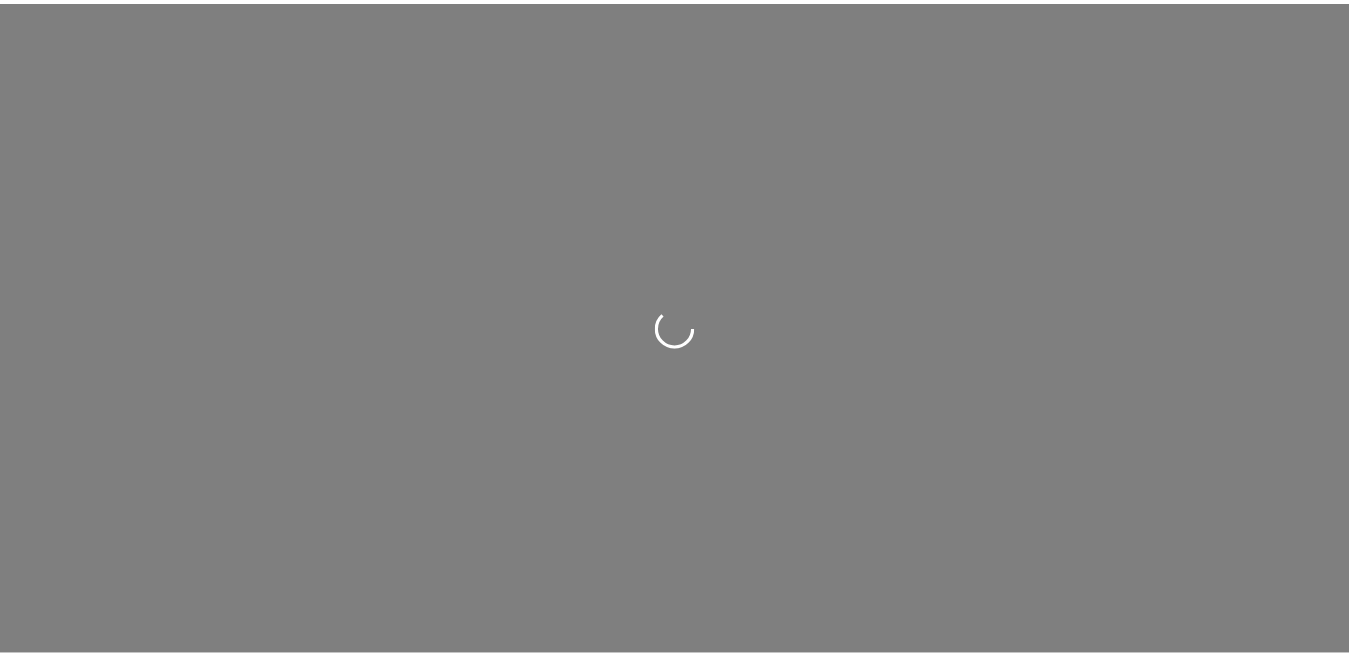 scroll, scrollTop: 0, scrollLeft: 0, axis: both 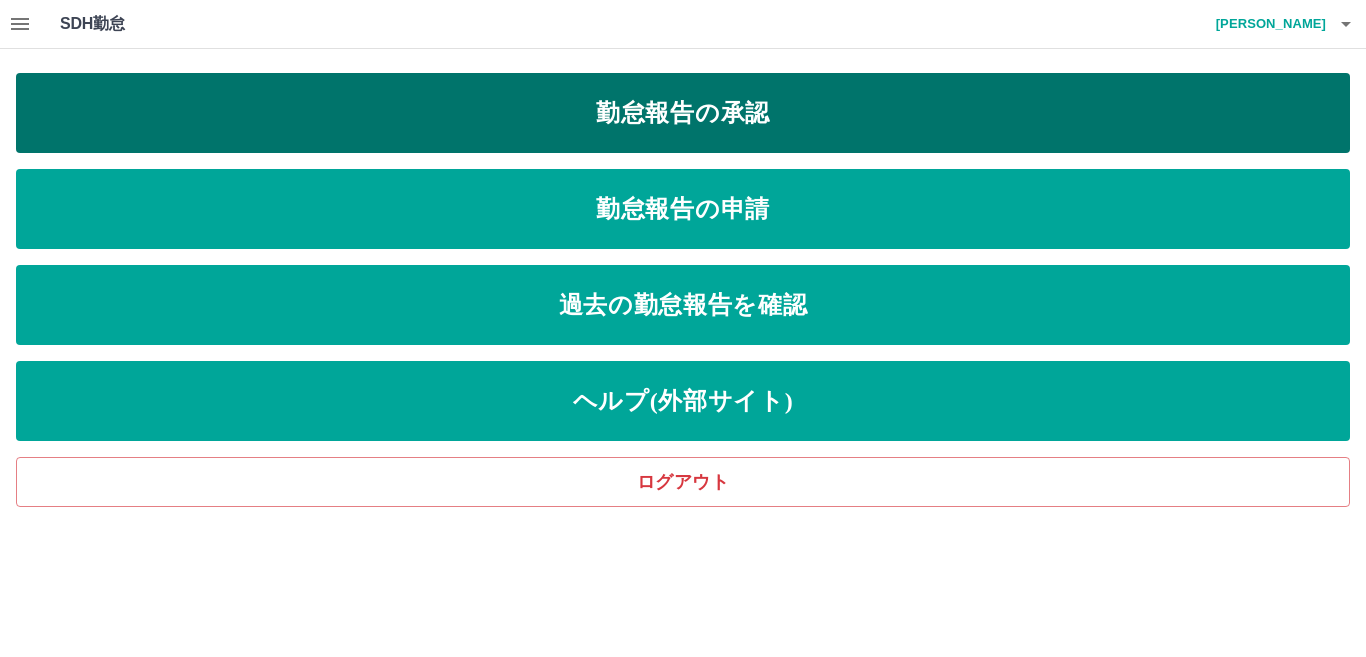 click on "勤怠報告の承認" at bounding box center (683, 113) 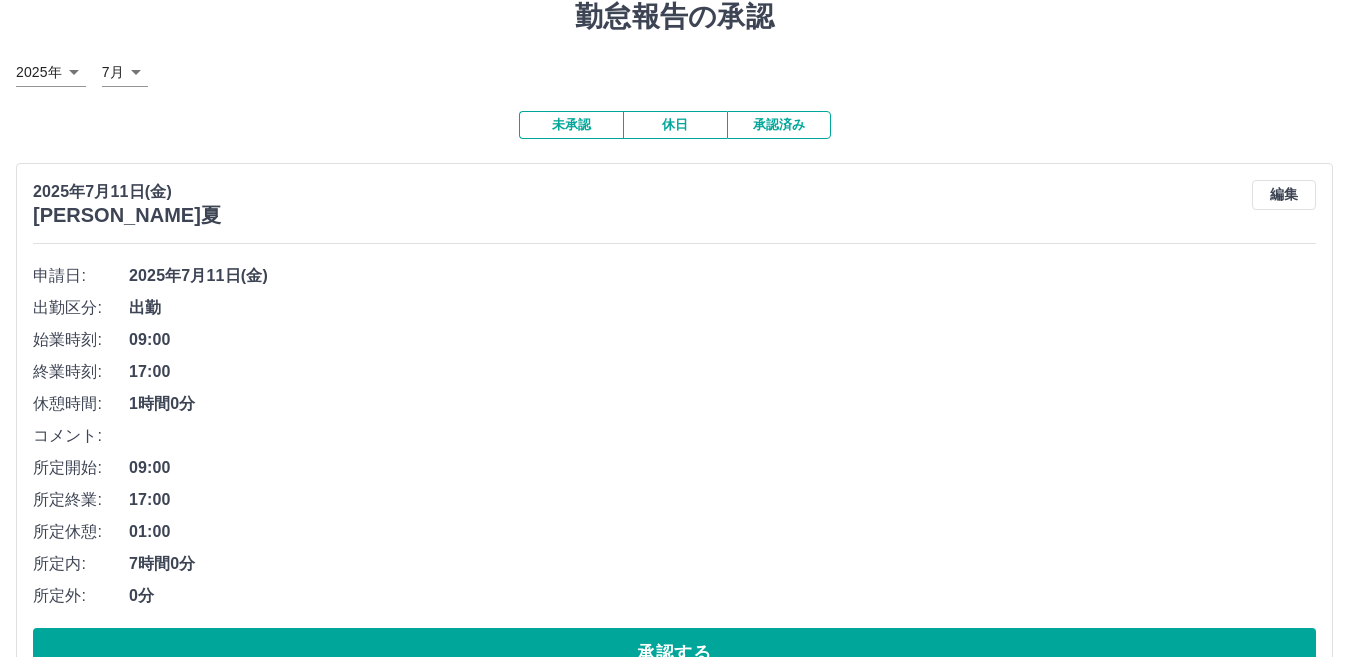 scroll, scrollTop: 300, scrollLeft: 0, axis: vertical 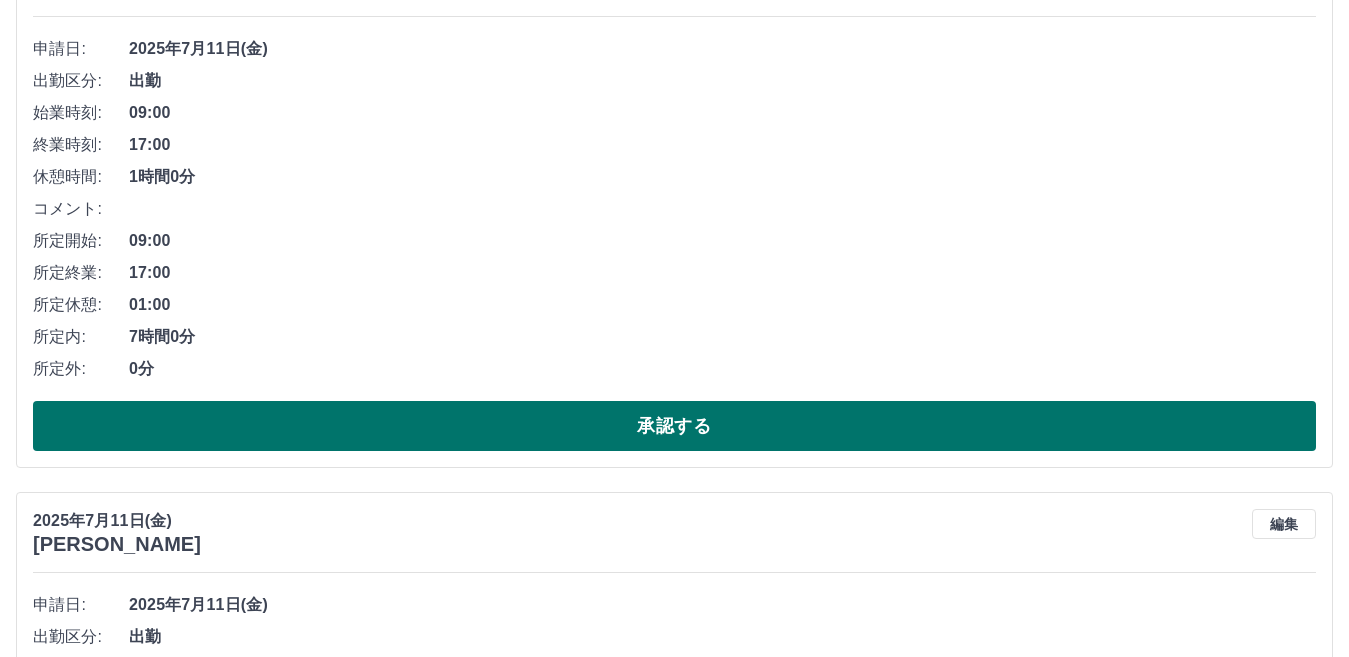 click on "承認する" at bounding box center [674, 426] 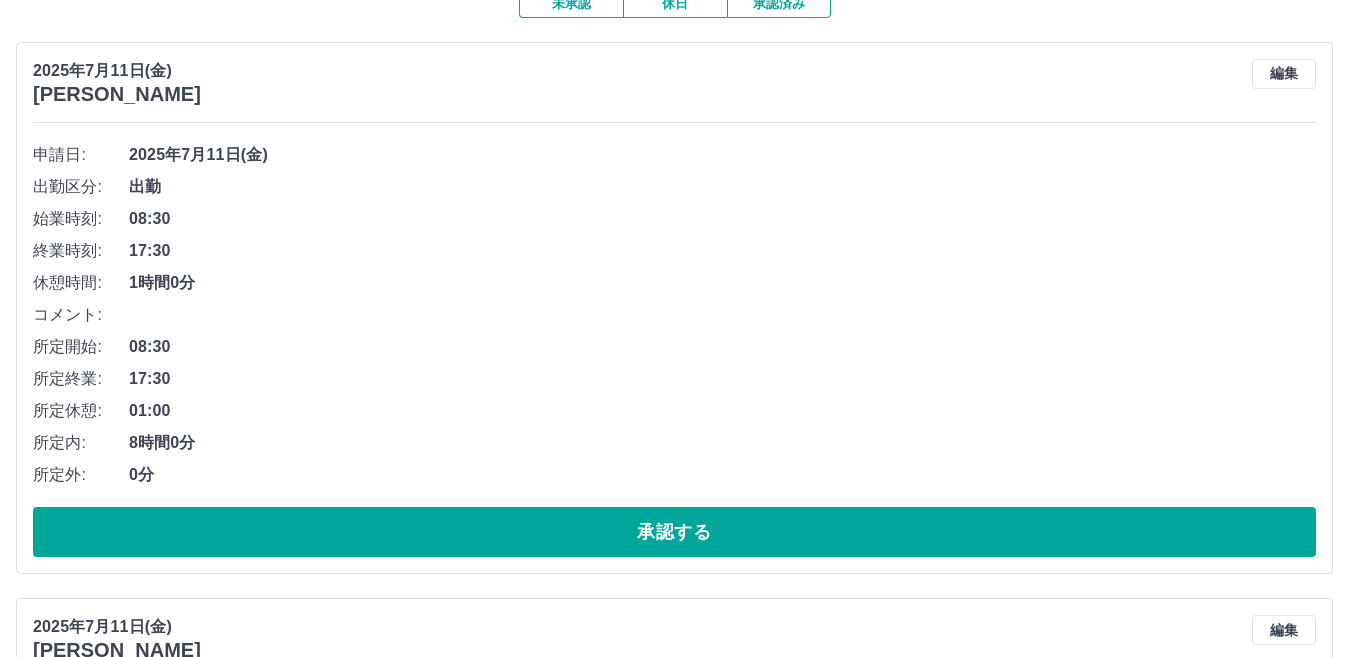 scroll, scrollTop: 200, scrollLeft: 0, axis: vertical 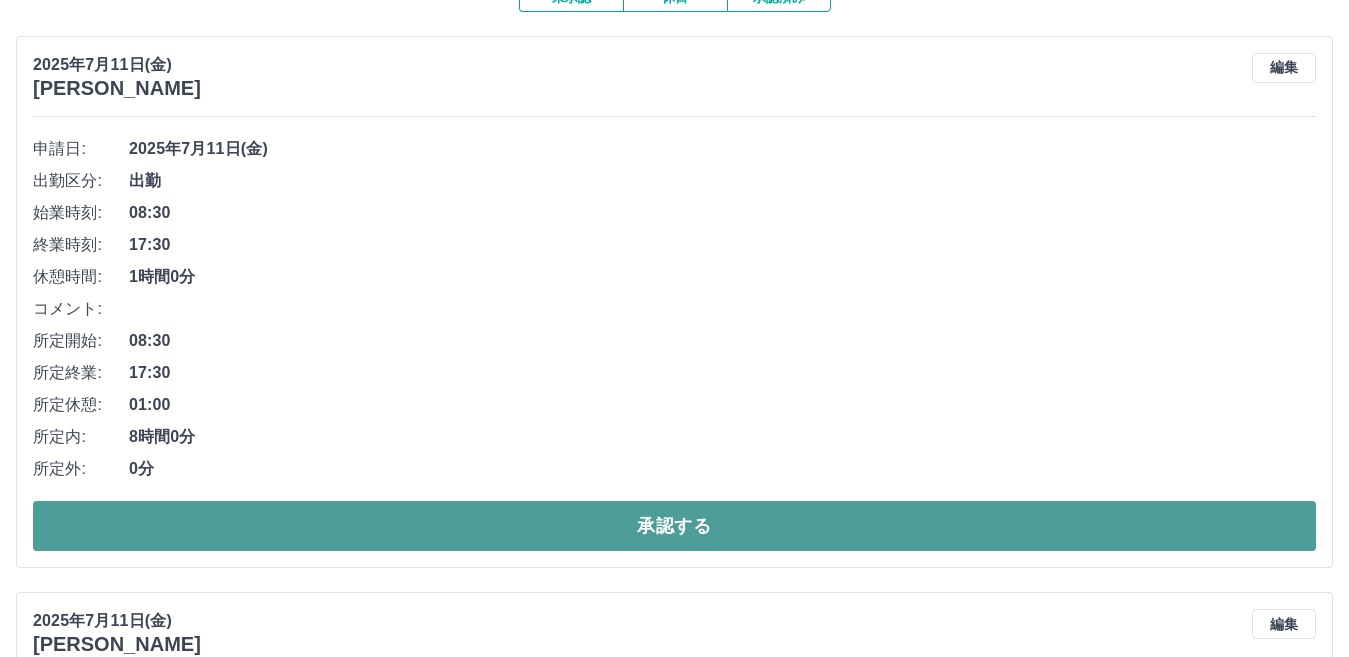 click on "承認する" at bounding box center [674, 526] 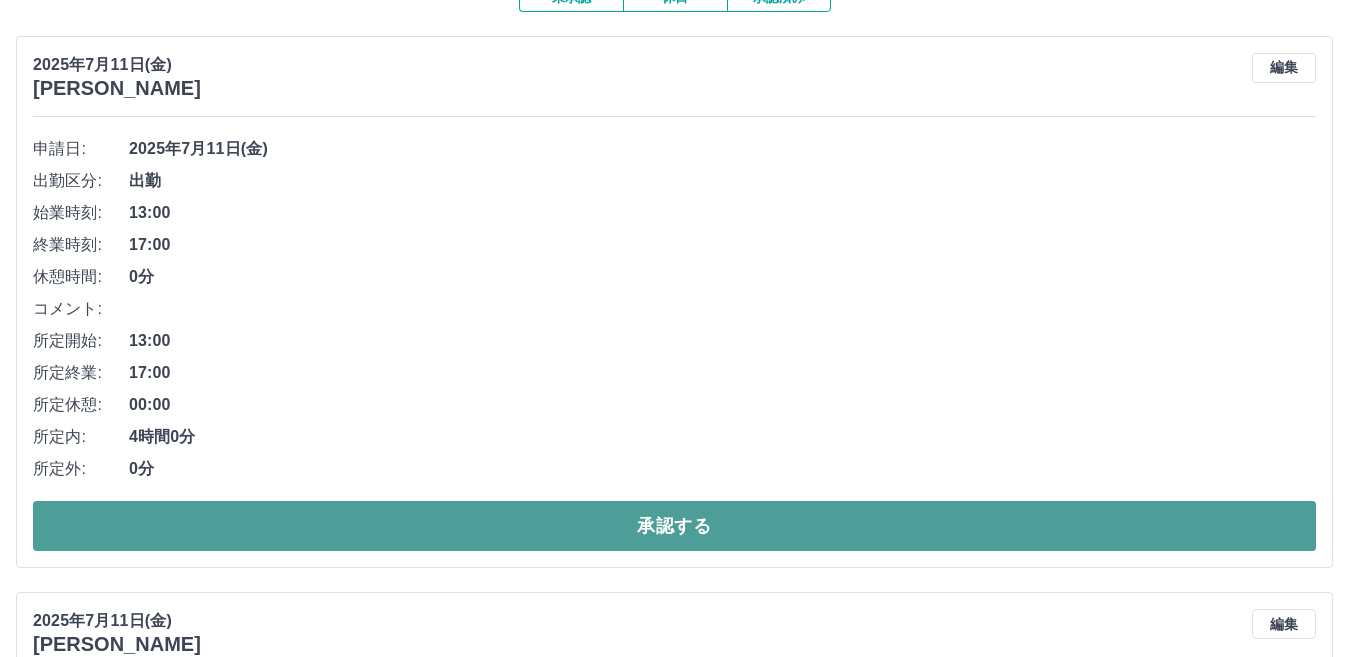 click on "承認する" at bounding box center (674, 526) 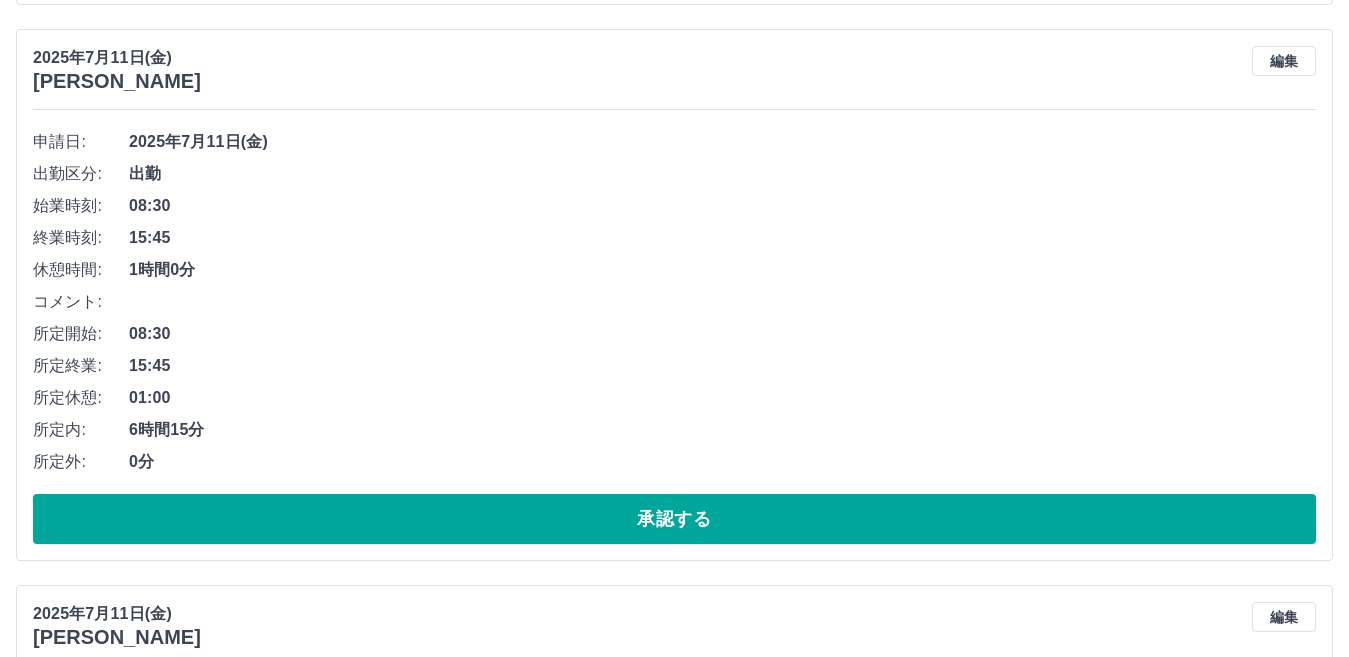 scroll, scrollTop: 800, scrollLeft: 0, axis: vertical 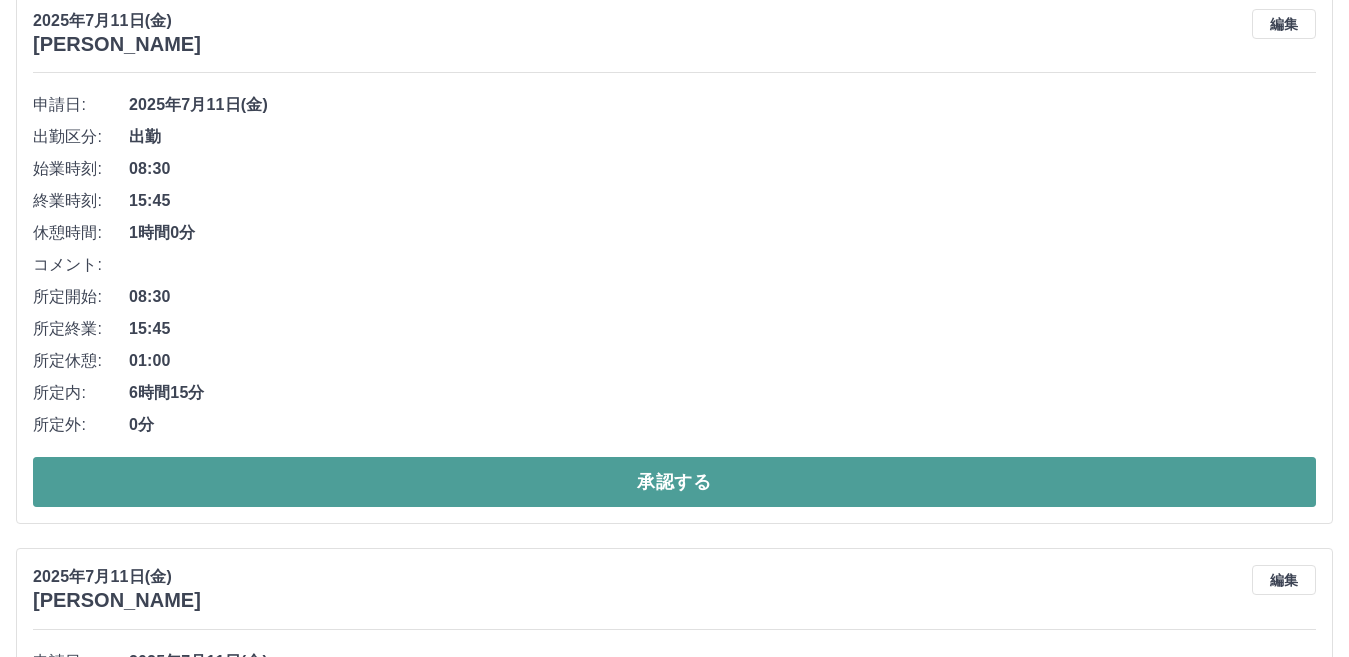 click on "承認する" at bounding box center [674, 482] 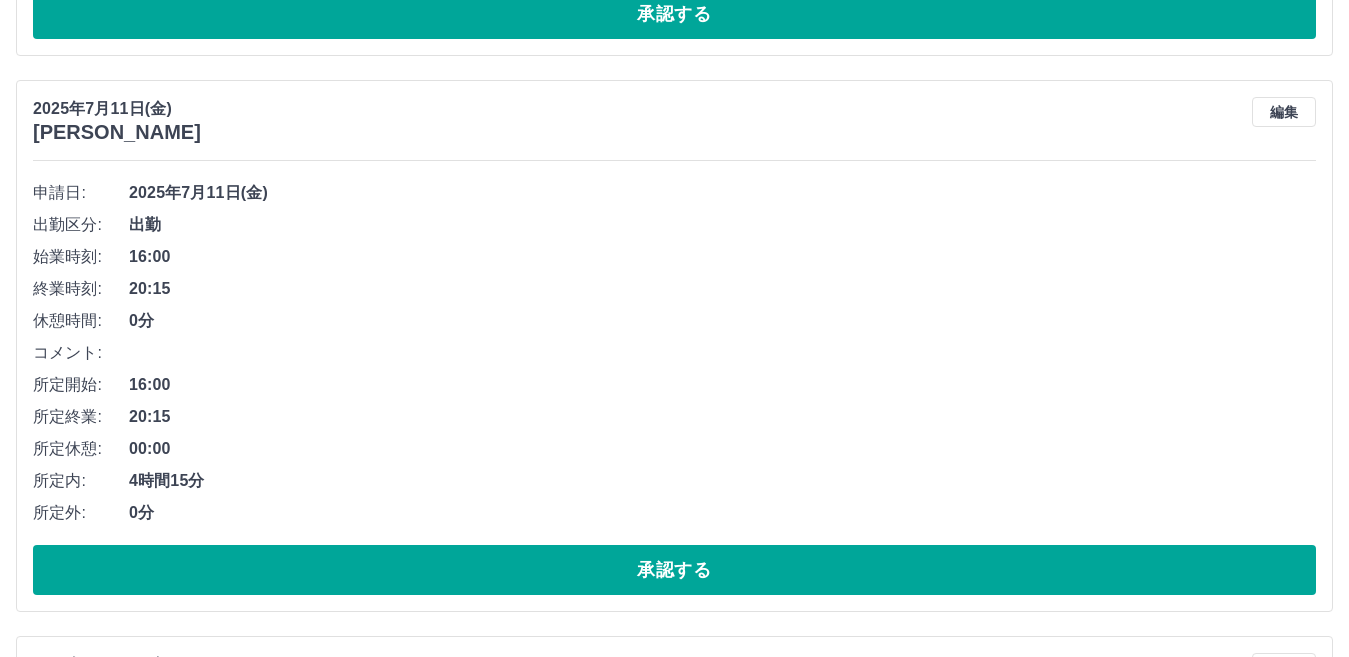 scroll, scrollTop: 744, scrollLeft: 0, axis: vertical 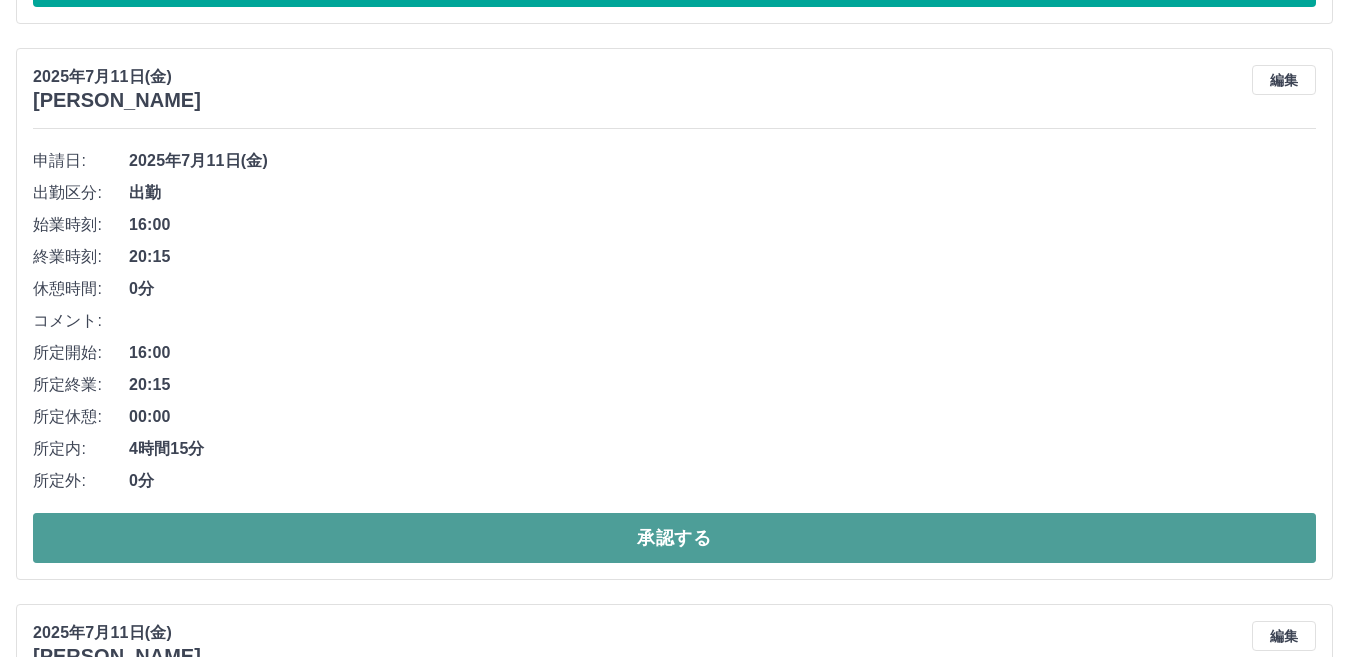 click on "承認する" at bounding box center (674, 538) 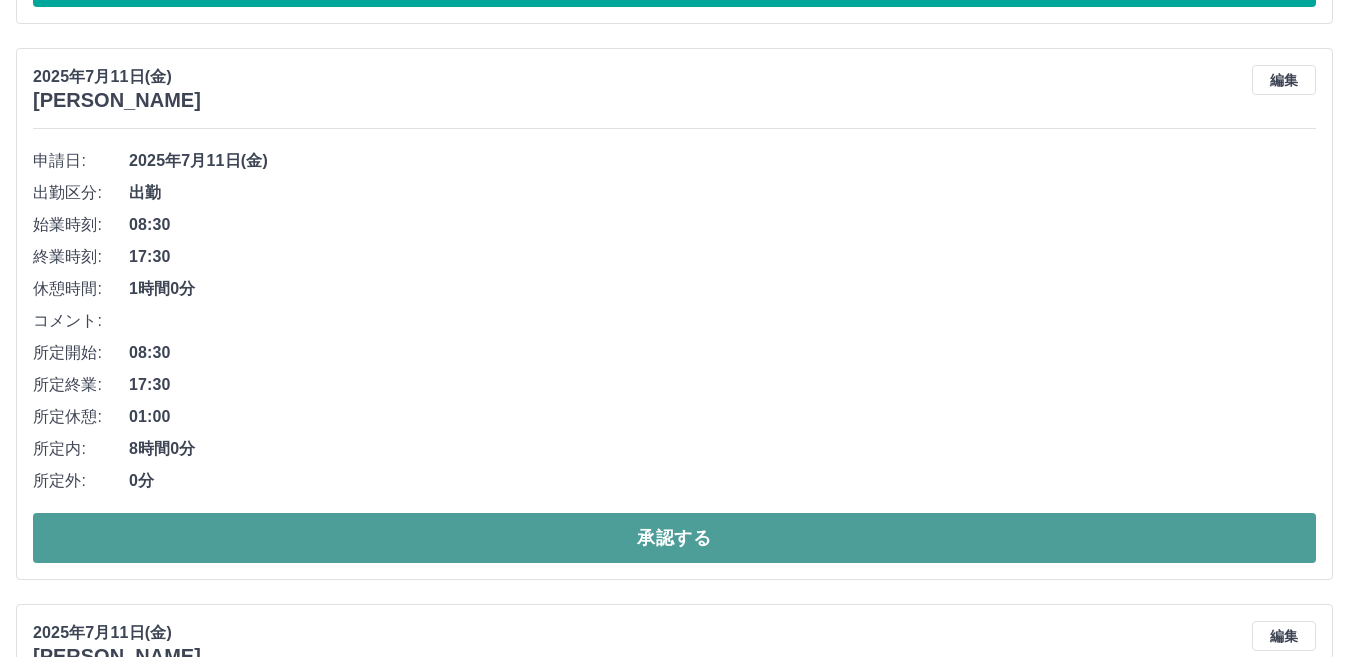 click on "承認する" at bounding box center (674, 538) 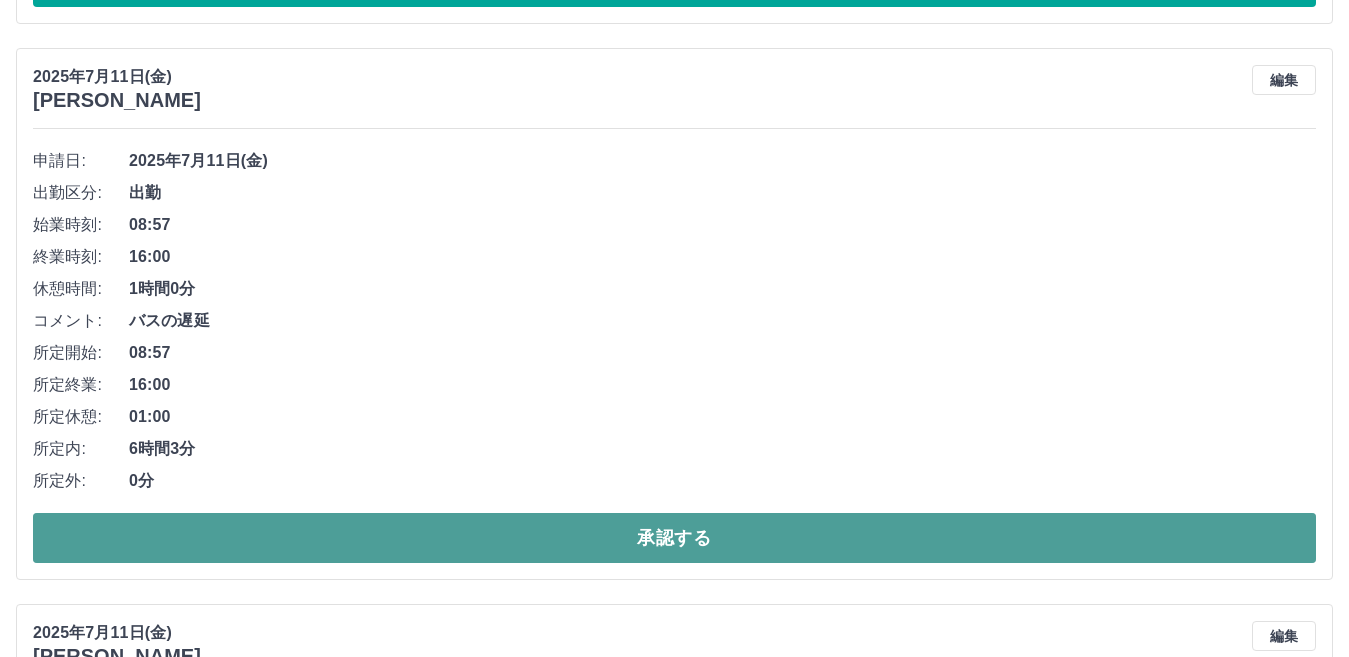 click on "承認する" at bounding box center [674, 538] 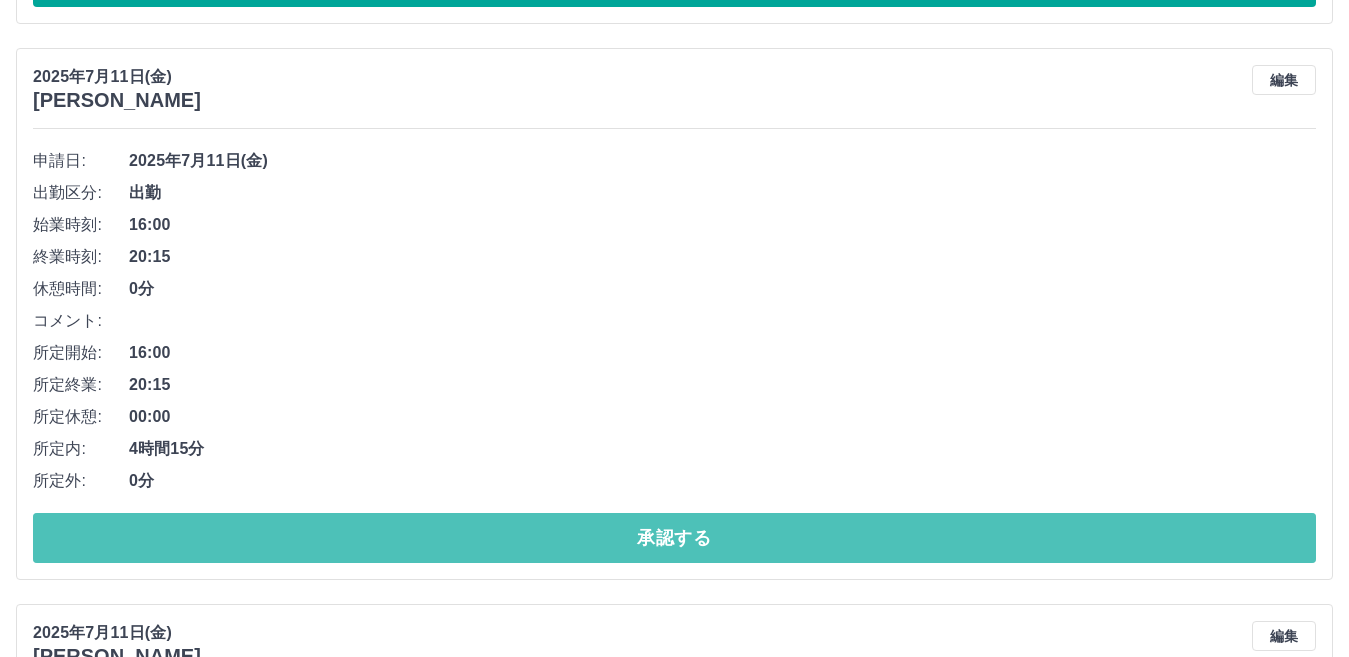 click on "承認する" at bounding box center [674, 538] 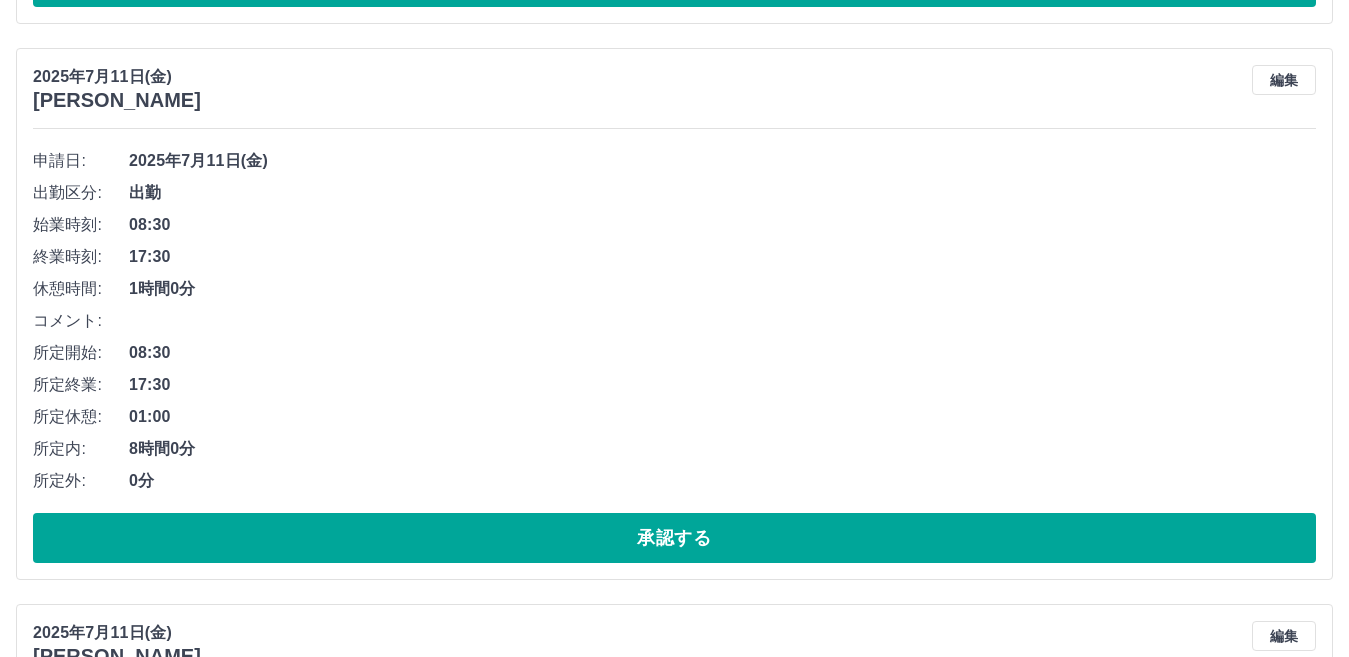 click on "承認する" at bounding box center (674, 538) 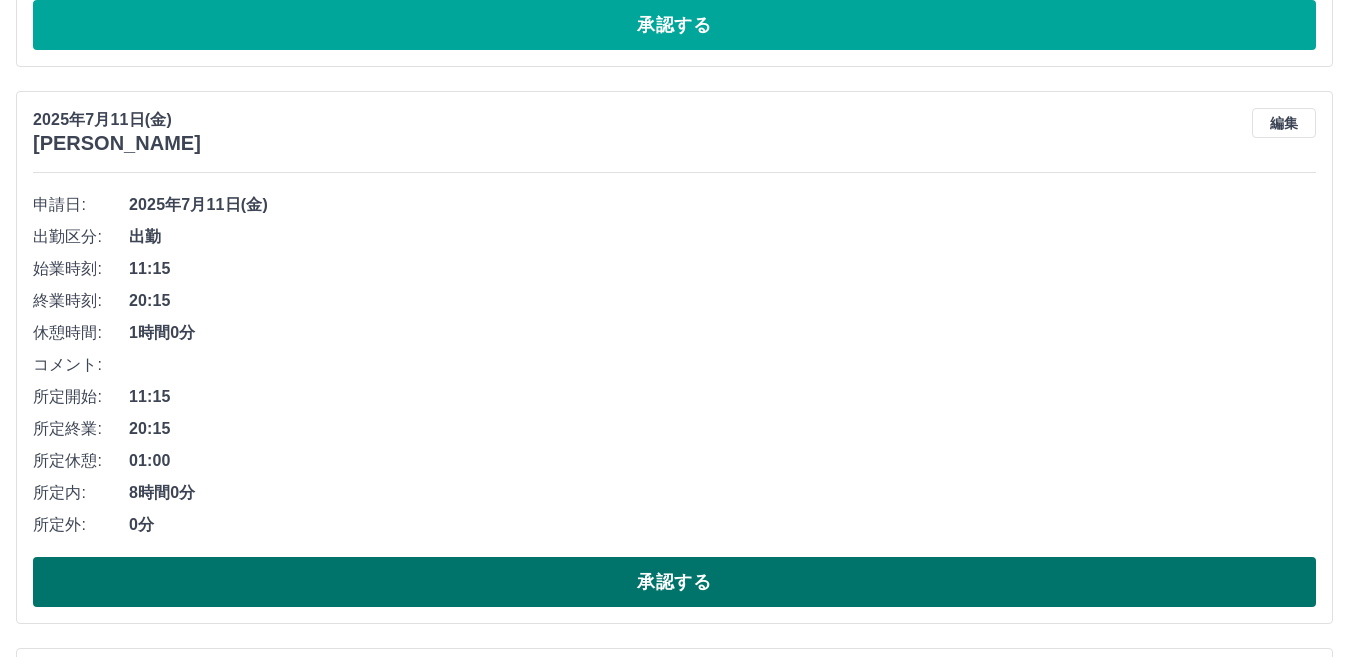 scroll, scrollTop: 1244, scrollLeft: 0, axis: vertical 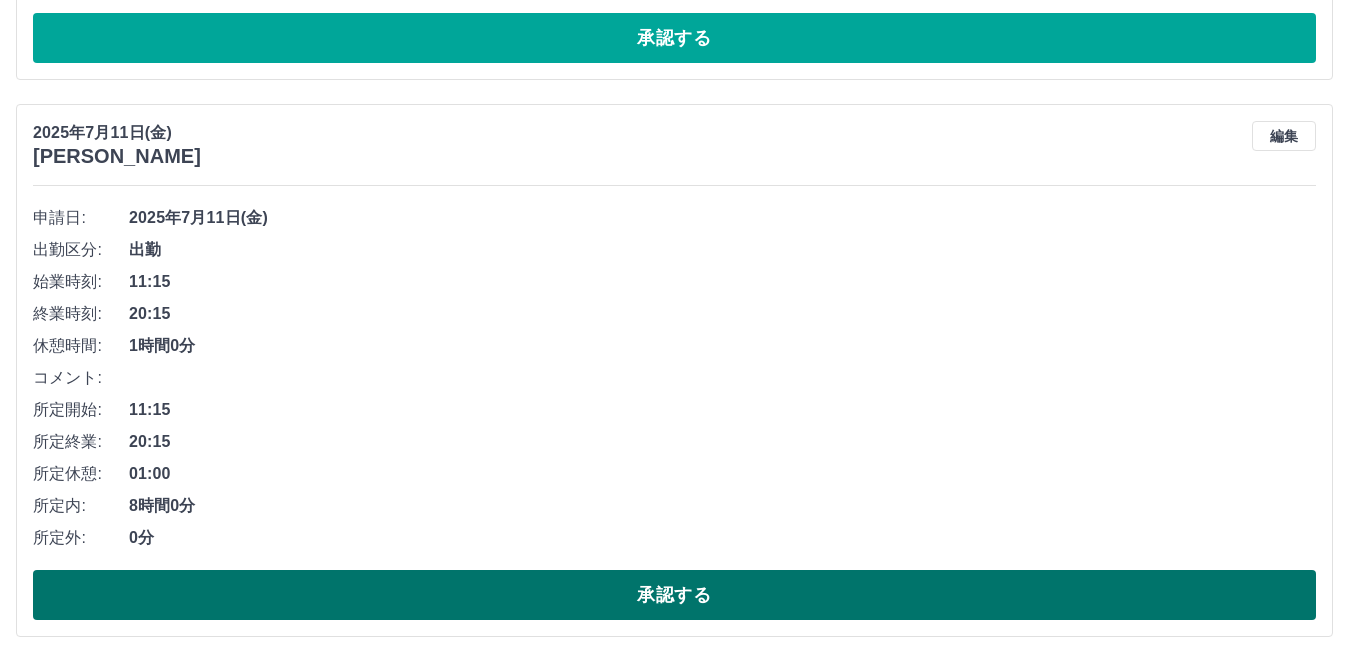 click on "承認する" at bounding box center [674, 595] 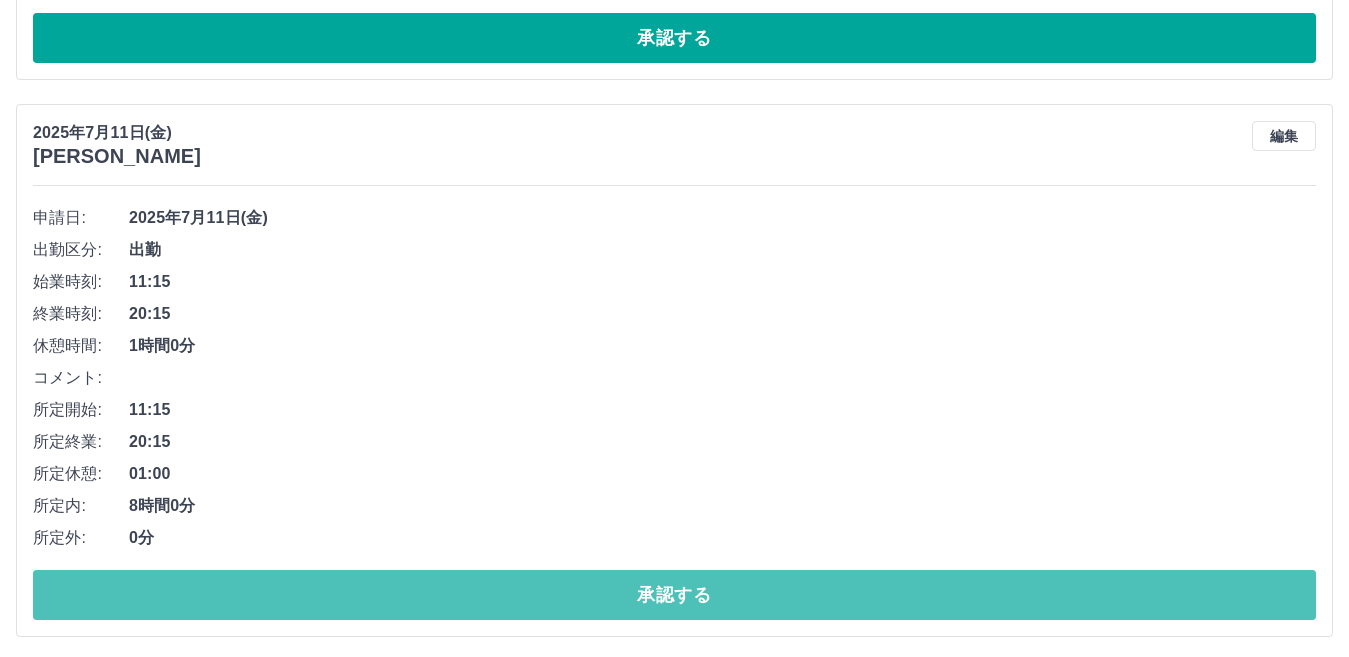 click on "承認する" at bounding box center [674, 595] 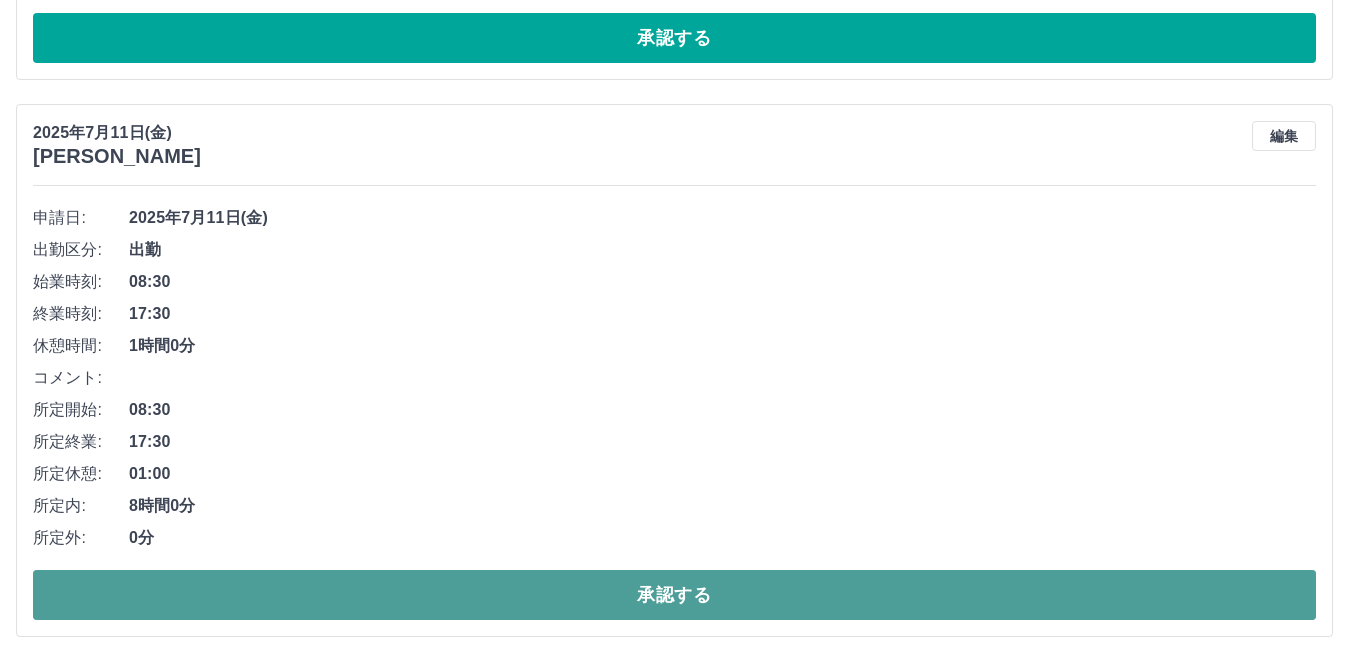 click on "承認する" at bounding box center (674, 595) 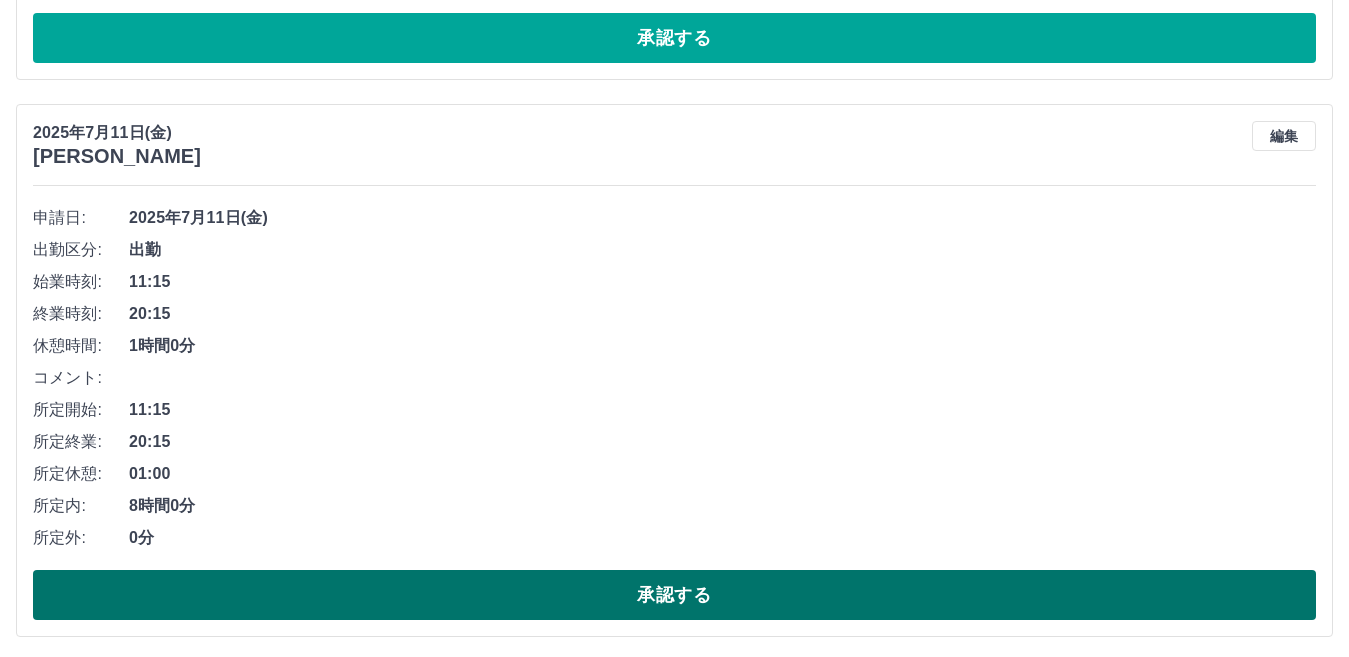 click on "承認する" at bounding box center (674, 595) 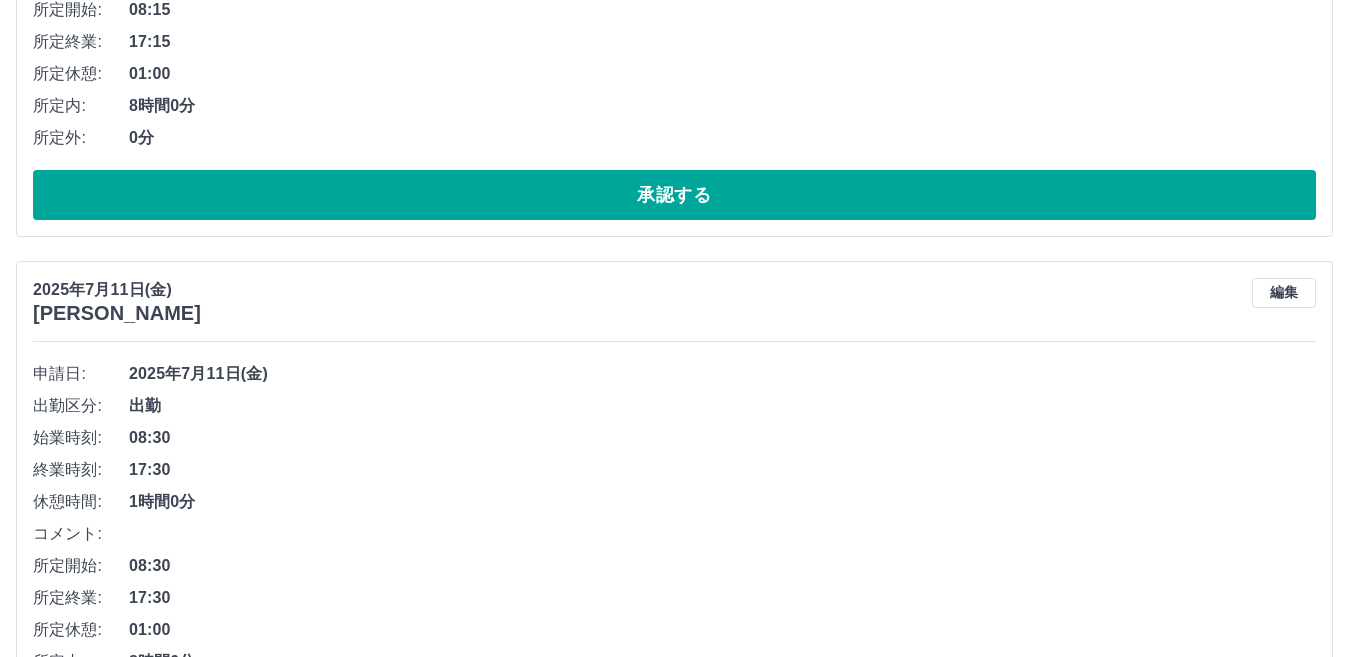 scroll, scrollTop: 1844, scrollLeft: 0, axis: vertical 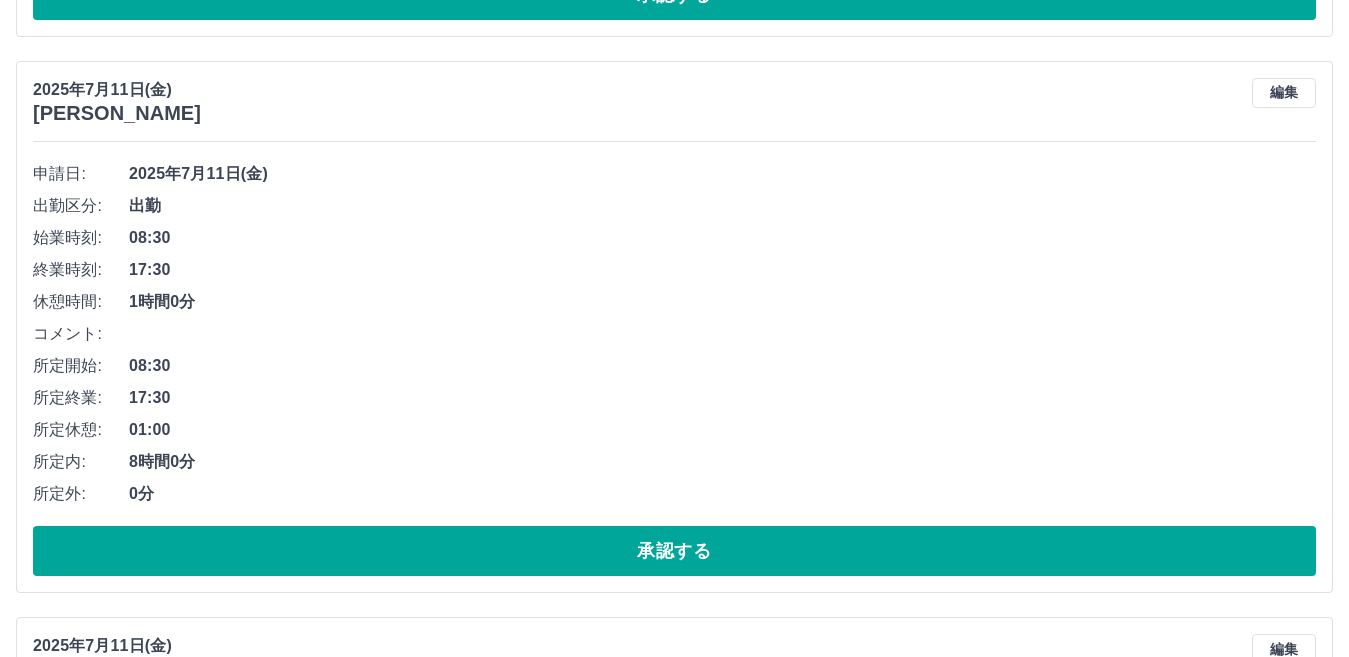 click on "承認する" at bounding box center (674, 551) 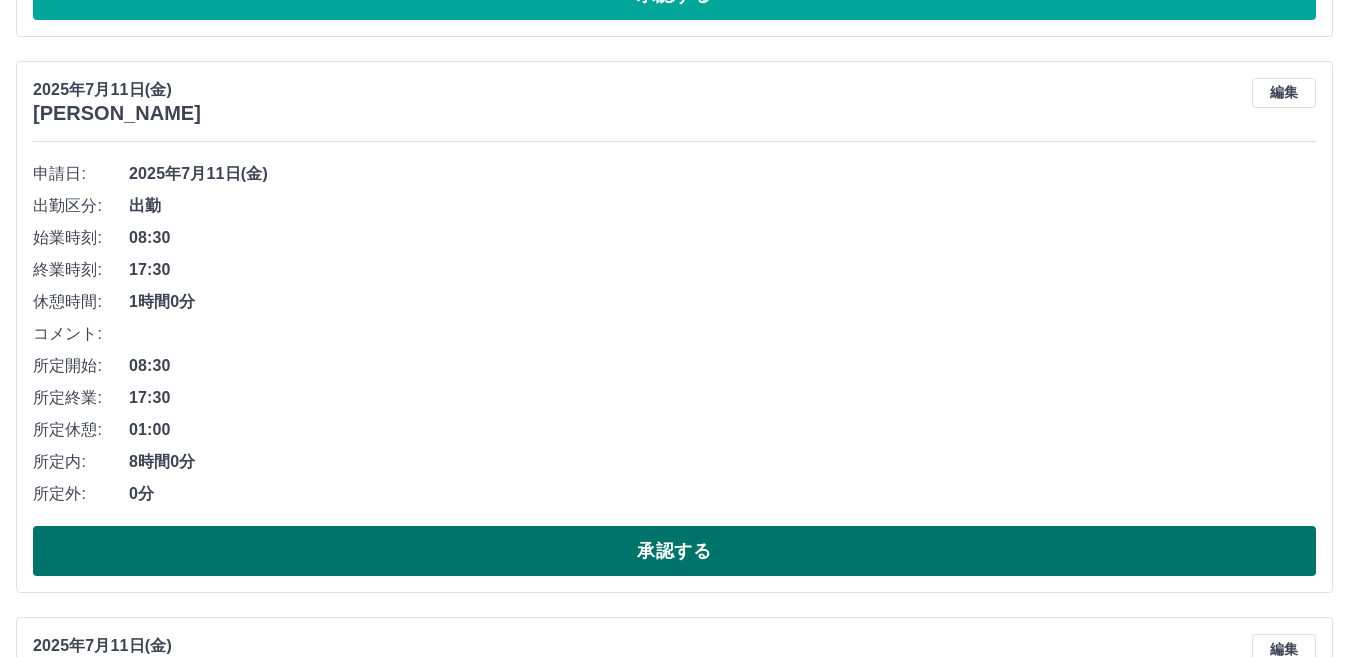 click on "承認する" at bounding box center [674, 551] 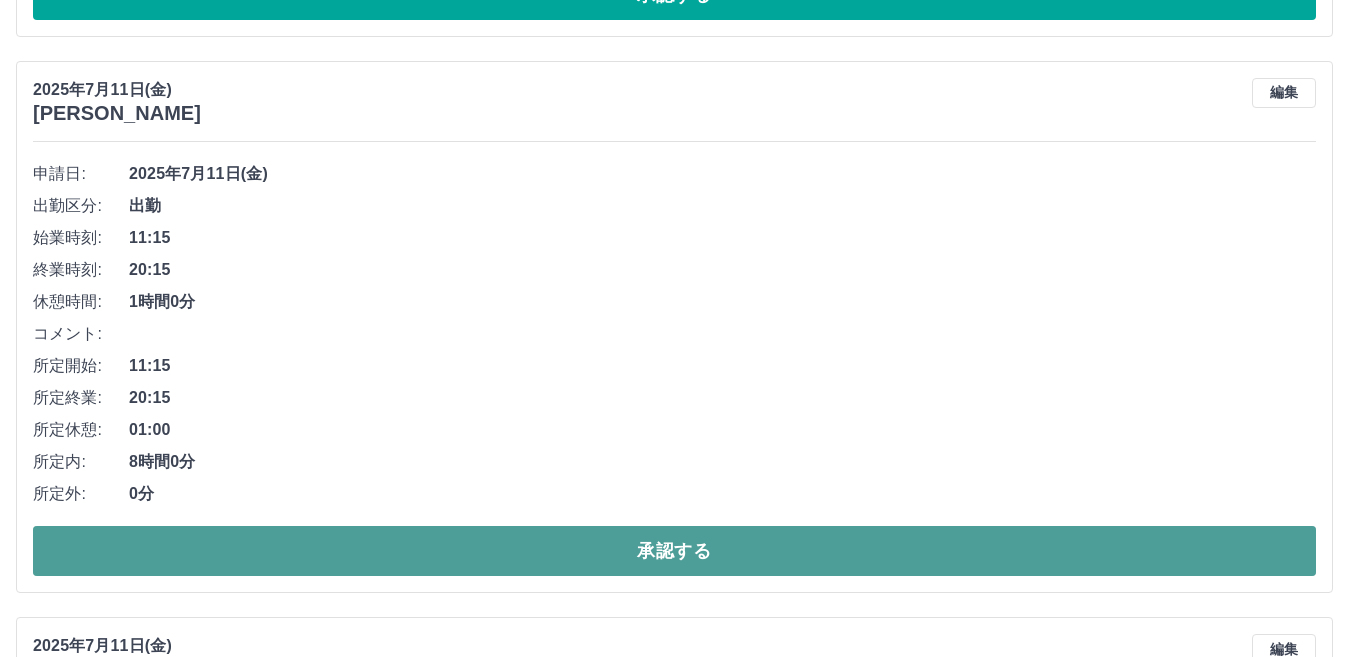 click on "承認する" at bounding box center [674, 551] 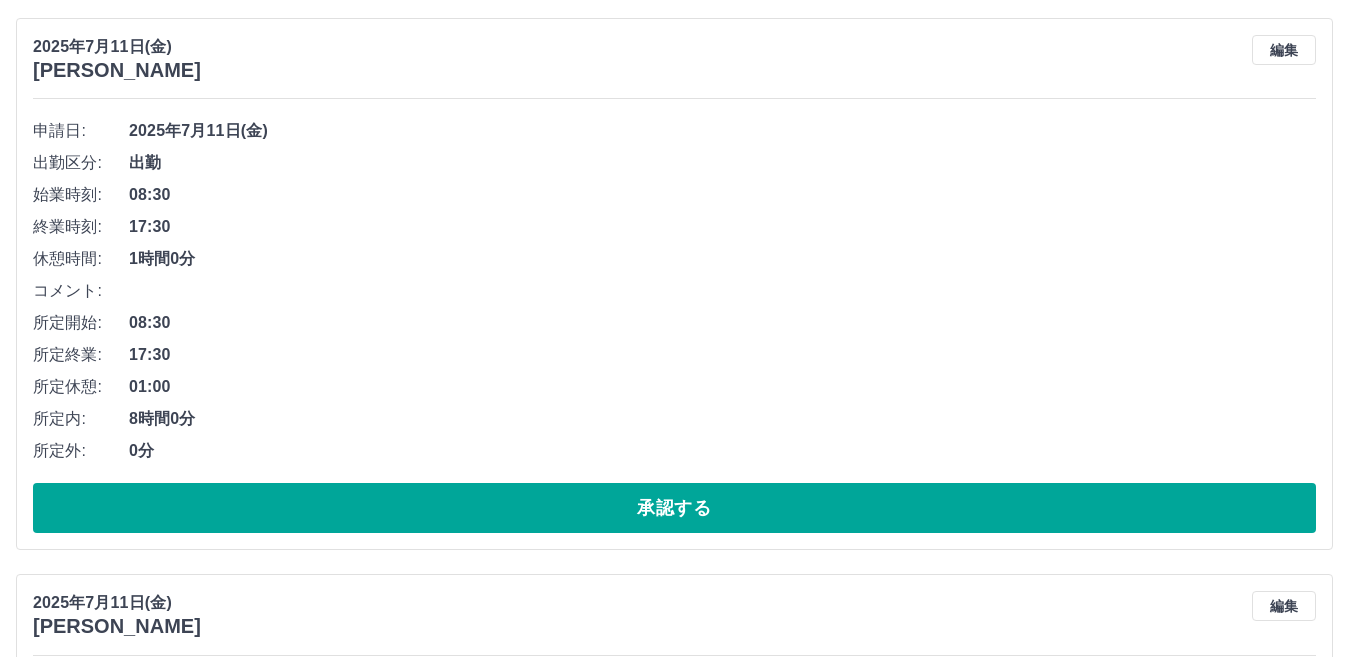 scroll, scrollTop: 2444, scrollLeft: 0, axis: vertical 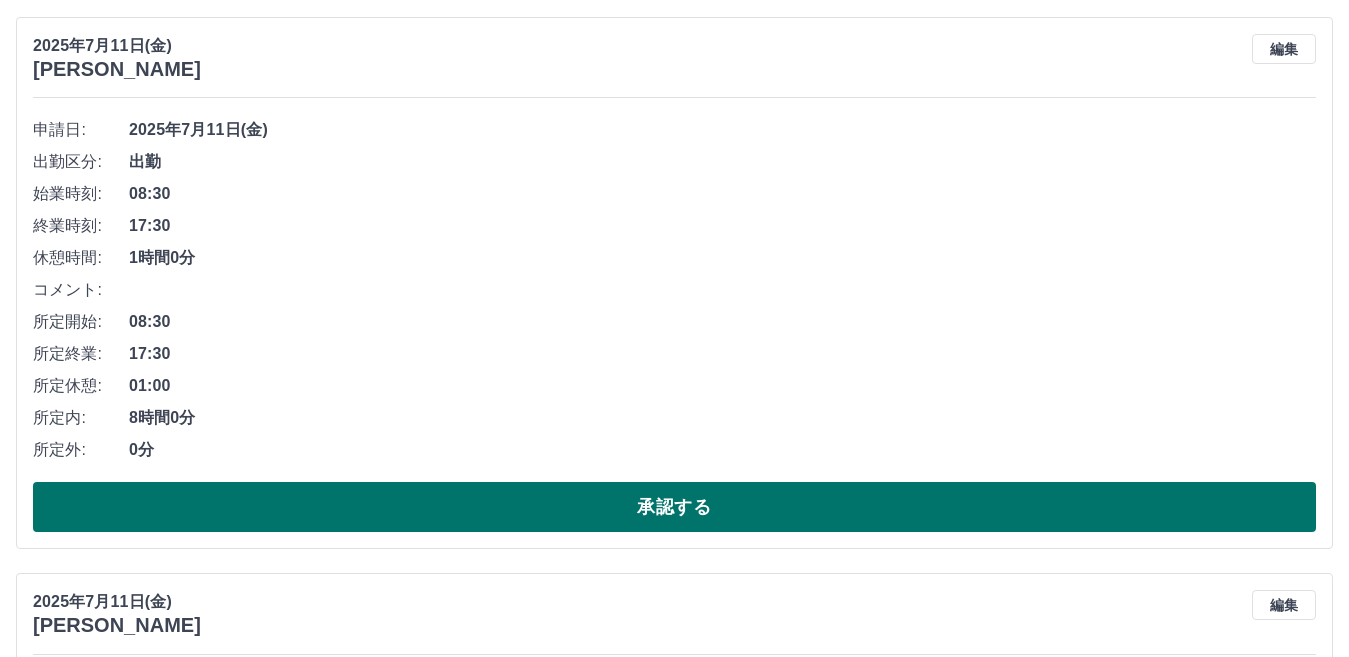 click on "承認する" at bounding box center [674, 507] 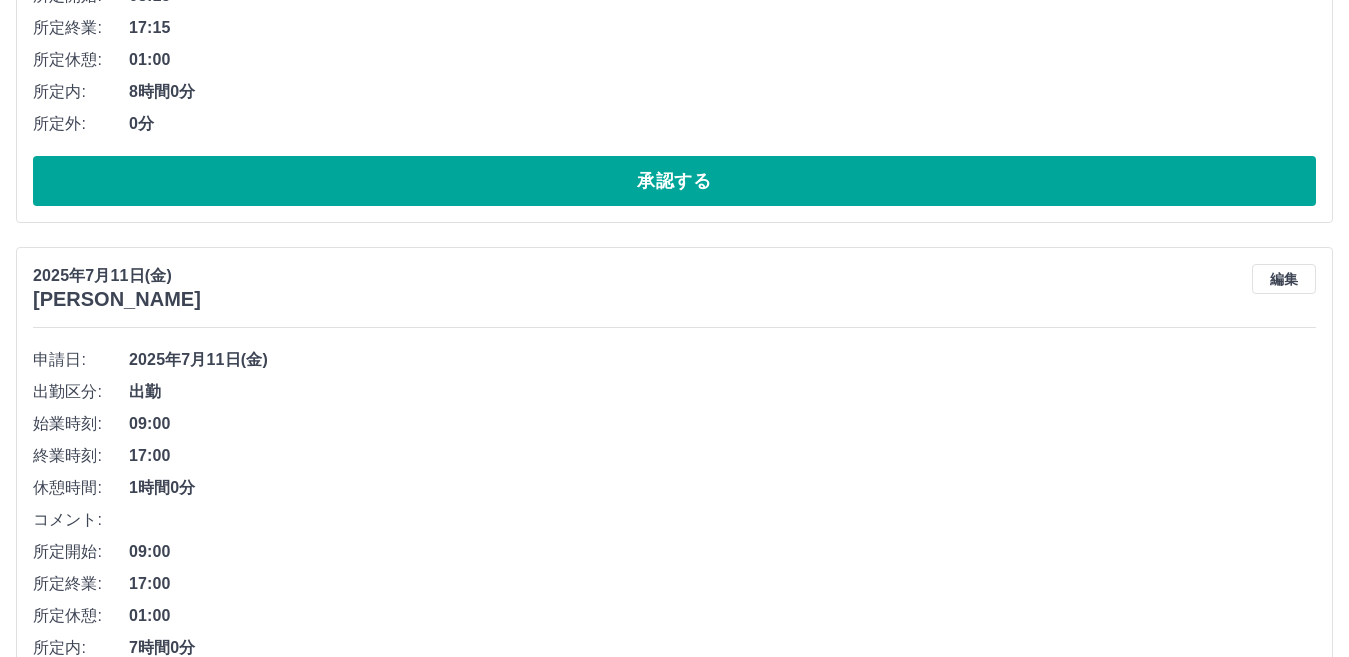 scroll, scrollTop: 2488, scrollLeft: 0, axis: vertical 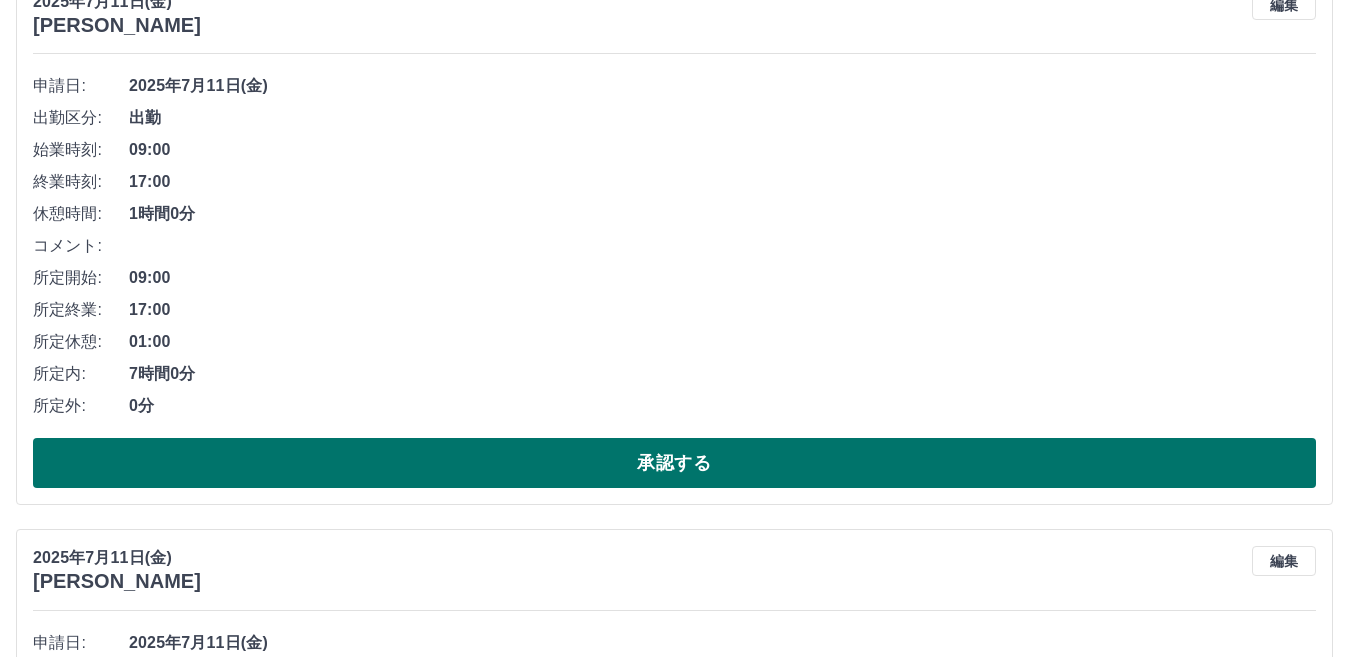 click on "承認する" at bounding box center [674, 463] 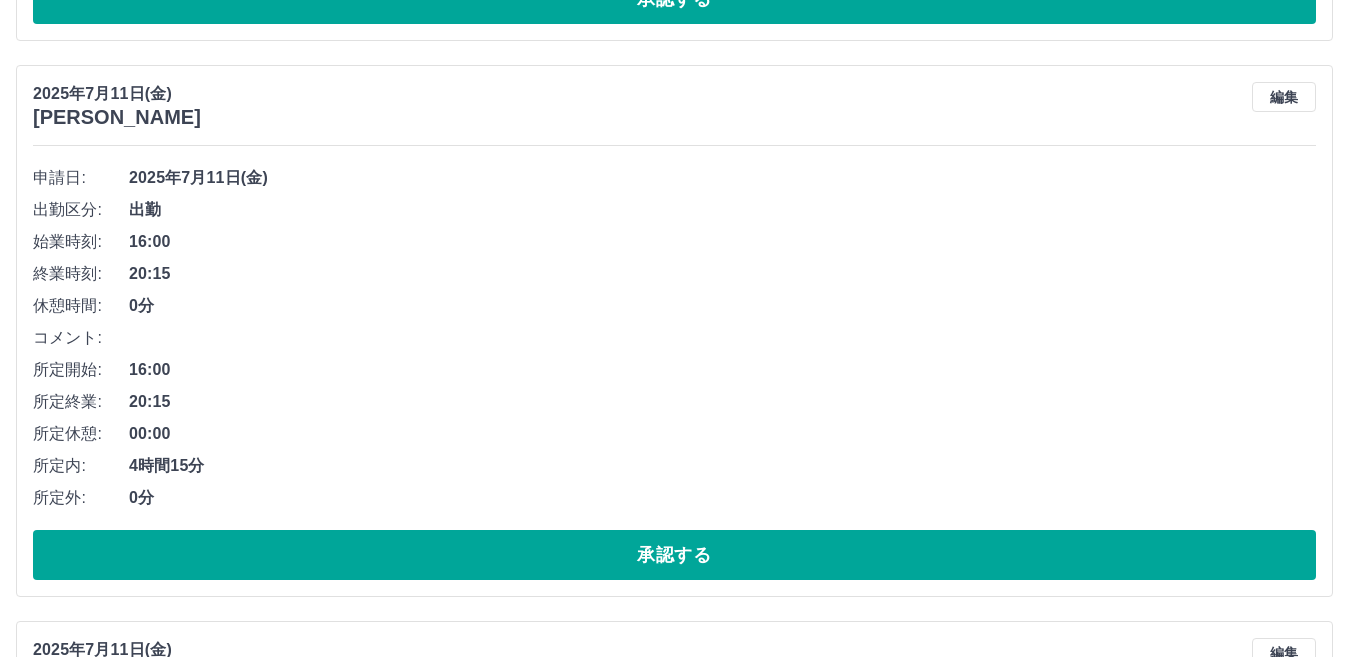 scroll, scrollTop: 2432, scrollLeft: 0, axis: vertical 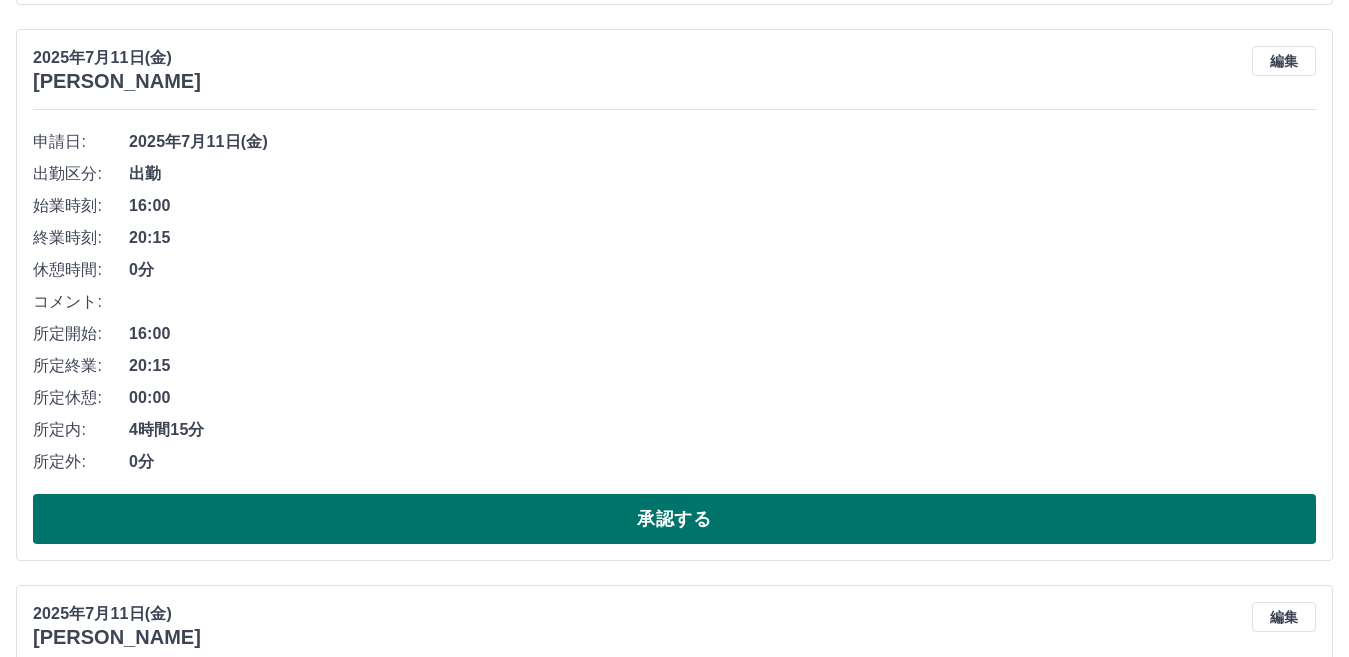click on "承認する" at bounding box center [674, 519] 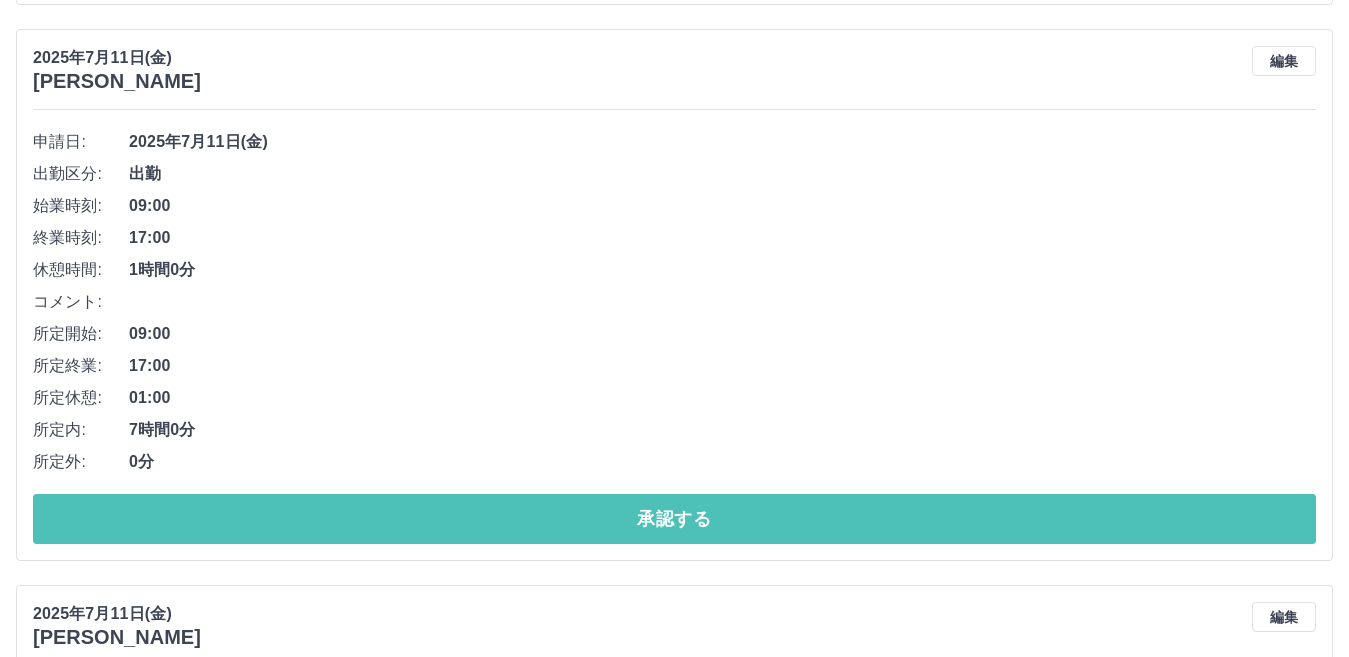 click on "承認する" at bounding box center (674, 519) 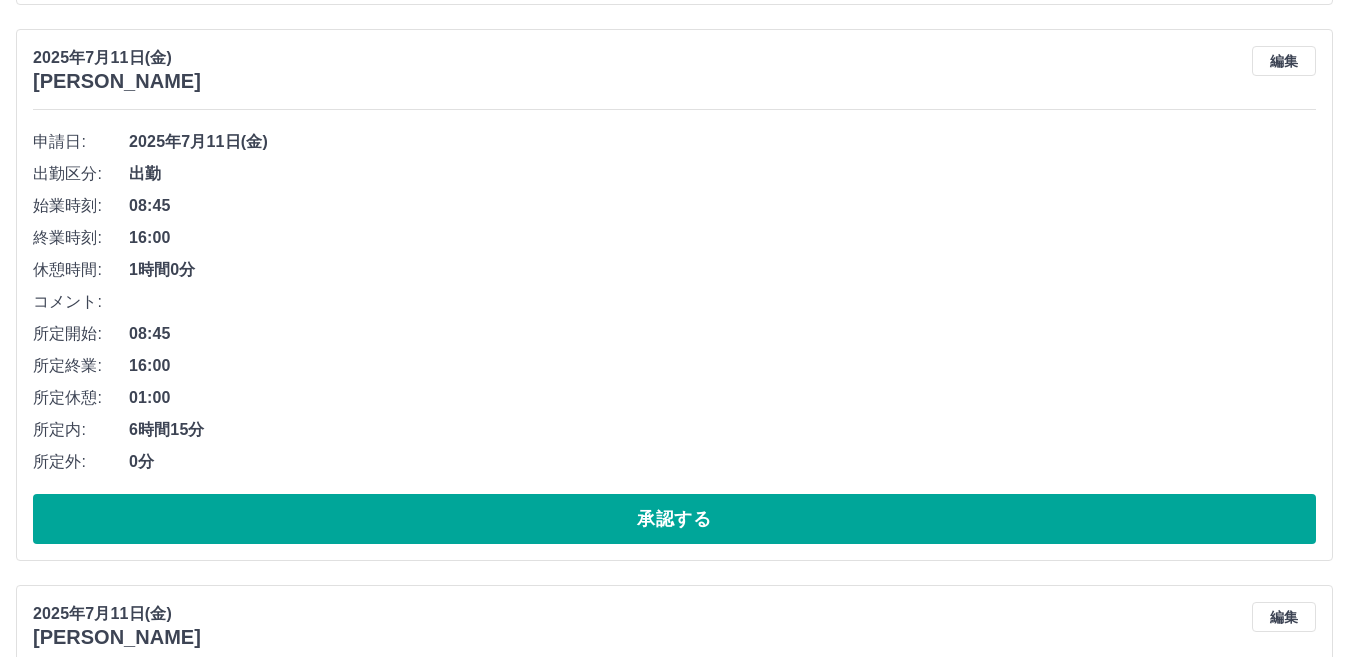 click on "承認する" at bounding box center (674, 519) 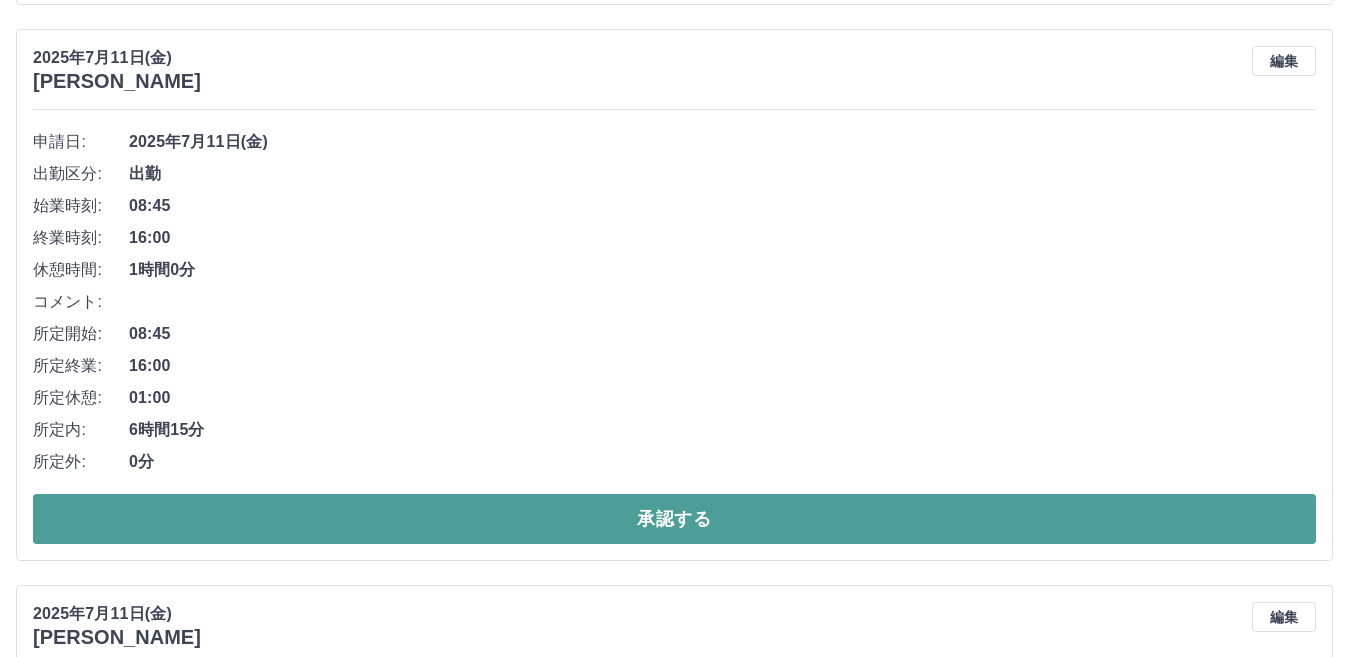 click on "承認する" at bounding box center (674, 519) 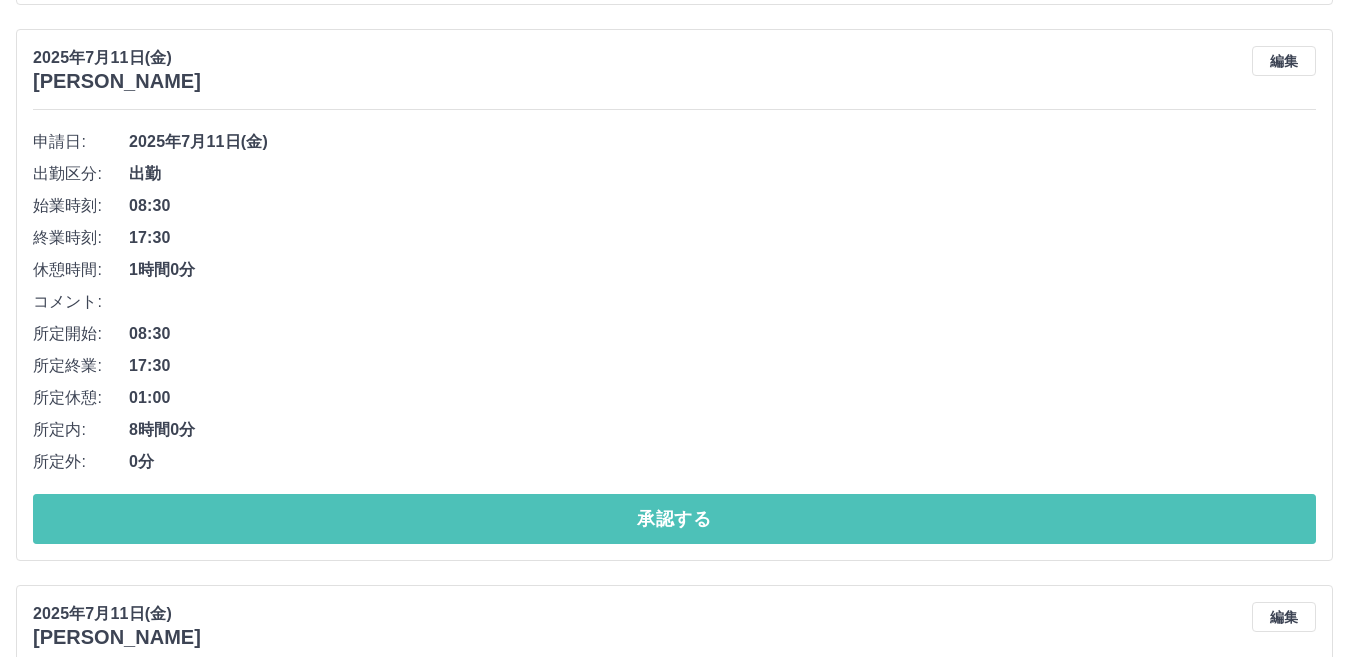 click on "承認する" at bounding box center (674, 519) 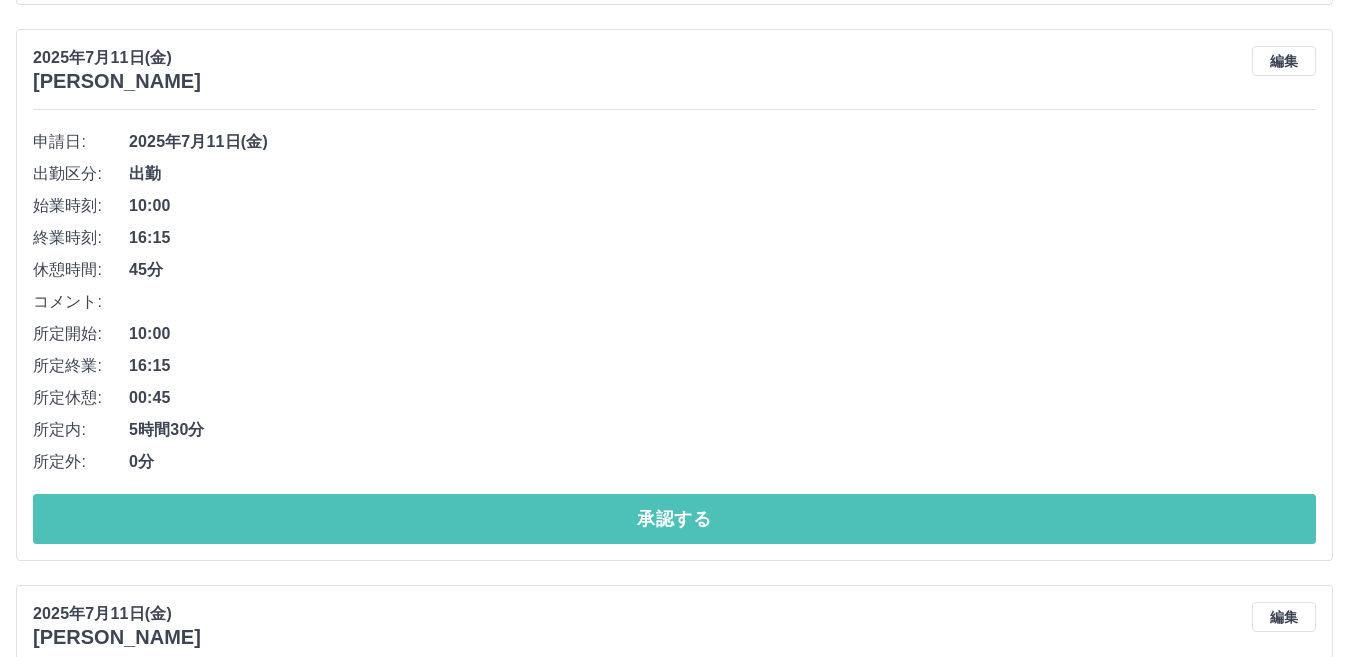 click on "承認する" at bounding box center [674, 519] 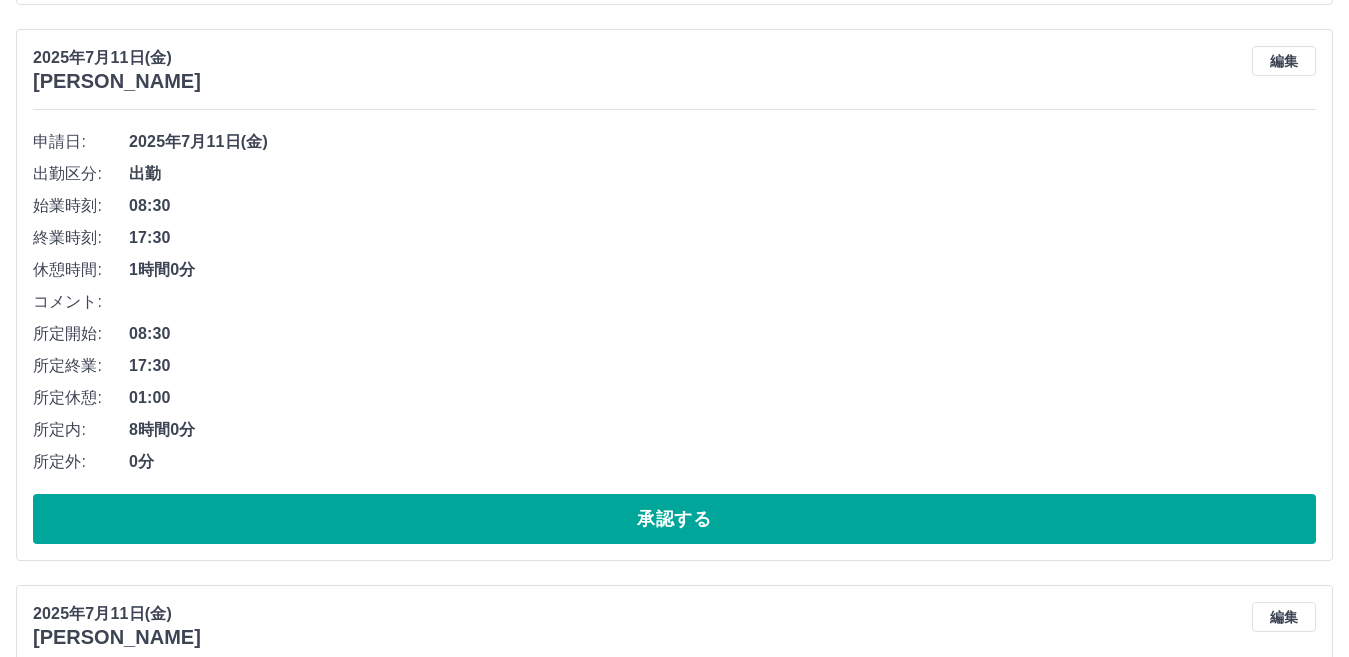 click on "承認する" at bounding box center (674, 519) 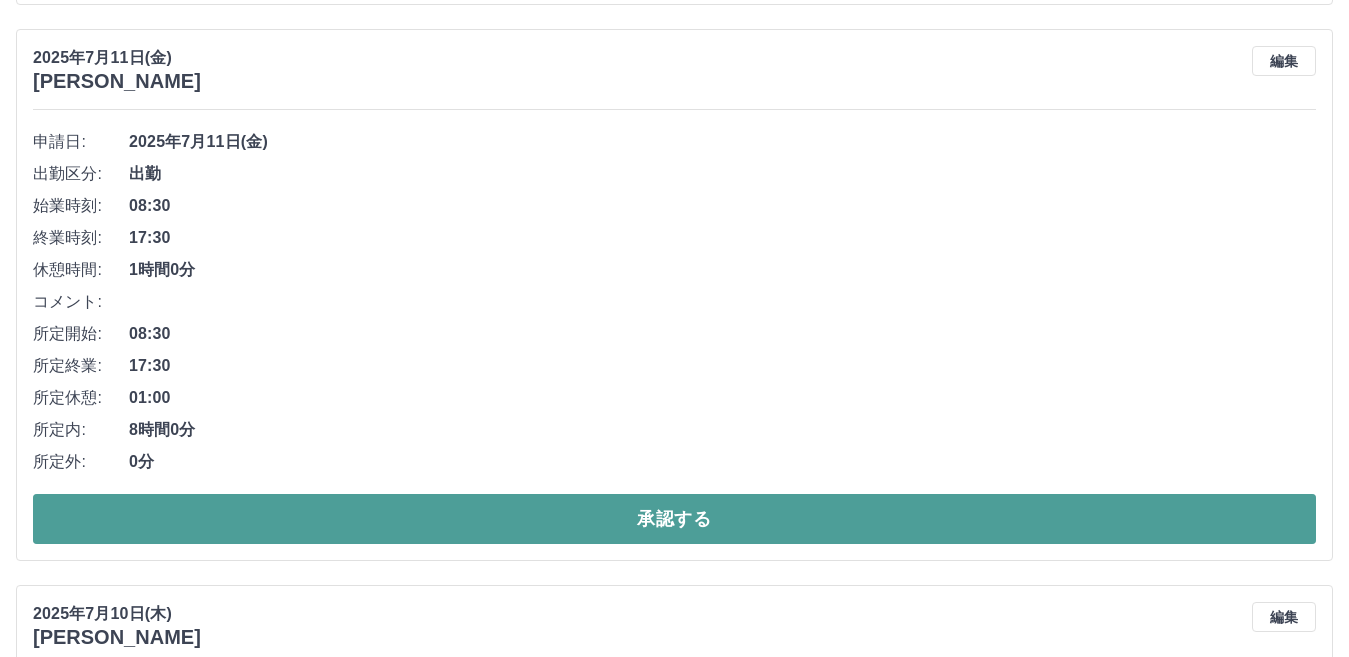click on "承認する" at bounding box center (674, 519) 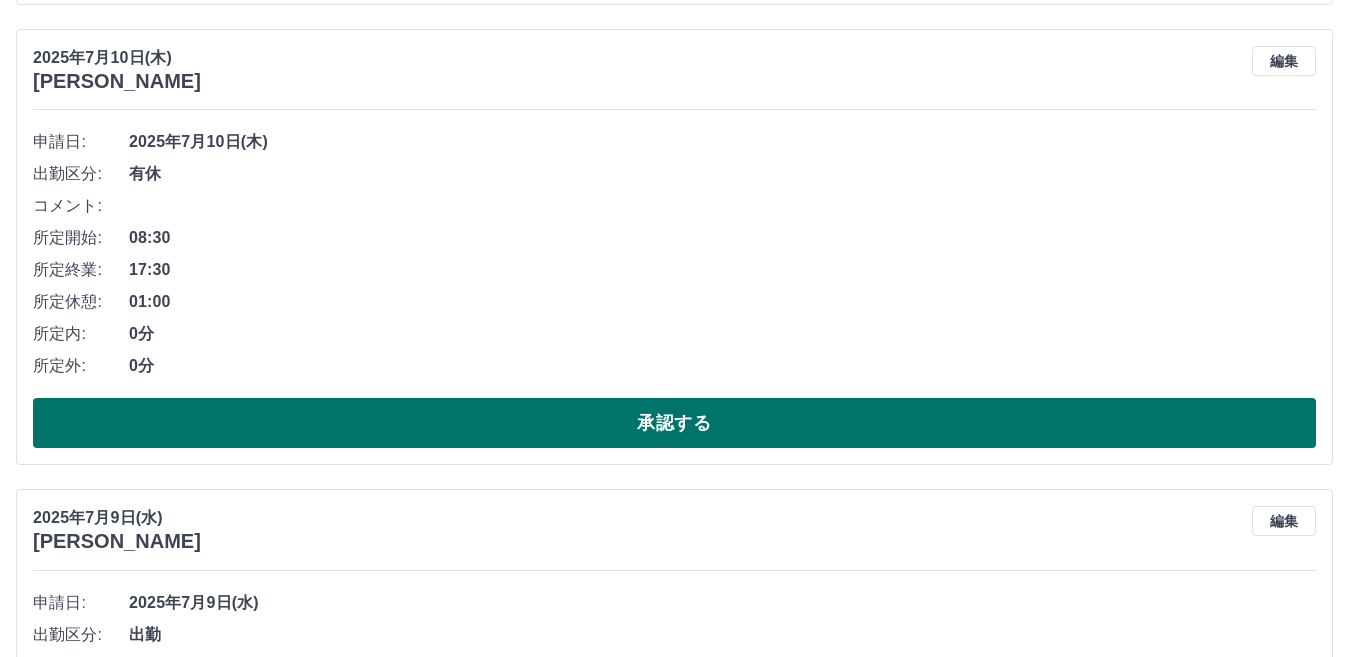 click on "承認する" at bounding box center (674, 423) 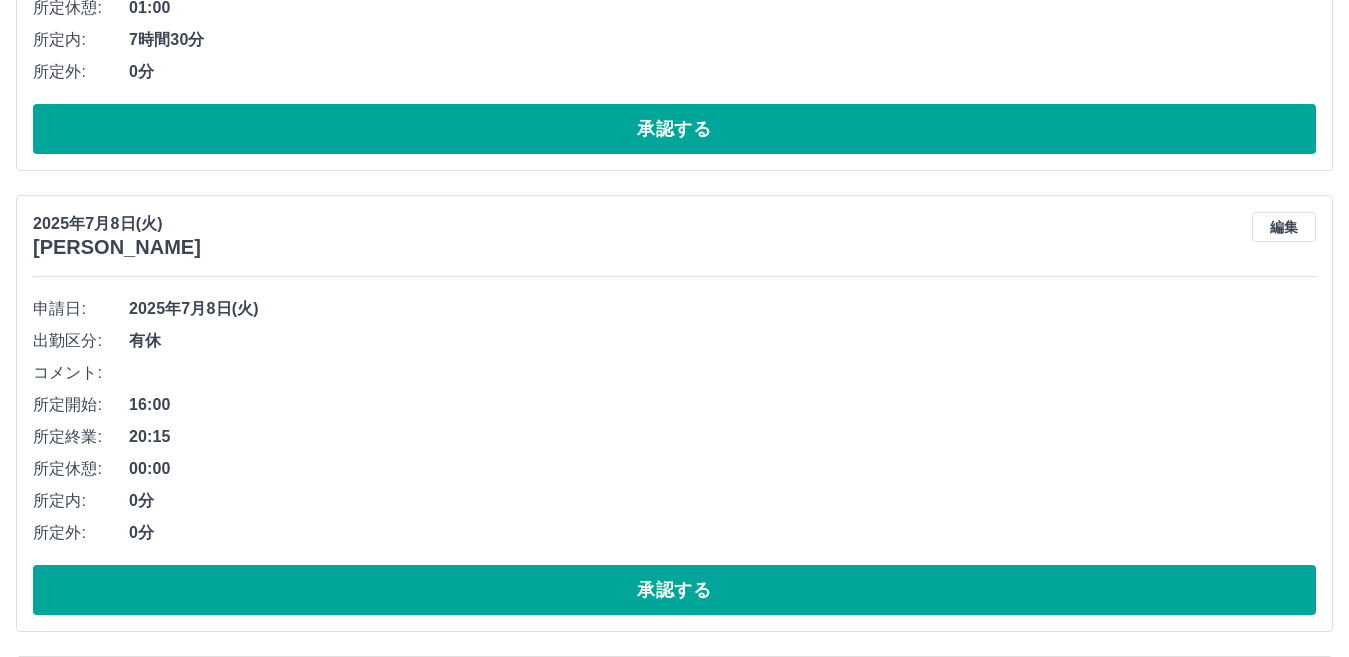 scroll, scrollTop: 2932, scrollLeft: 0, axis: vertical 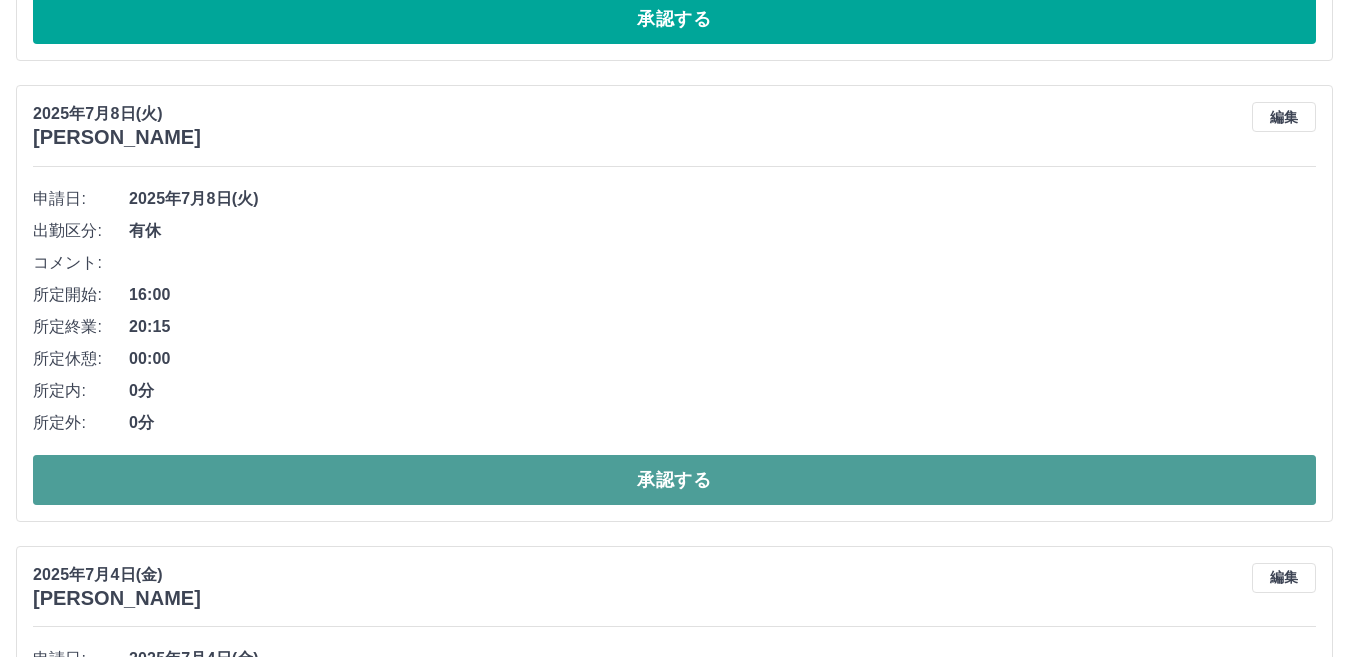 click on "承認する" at bounding box center [674, 480] 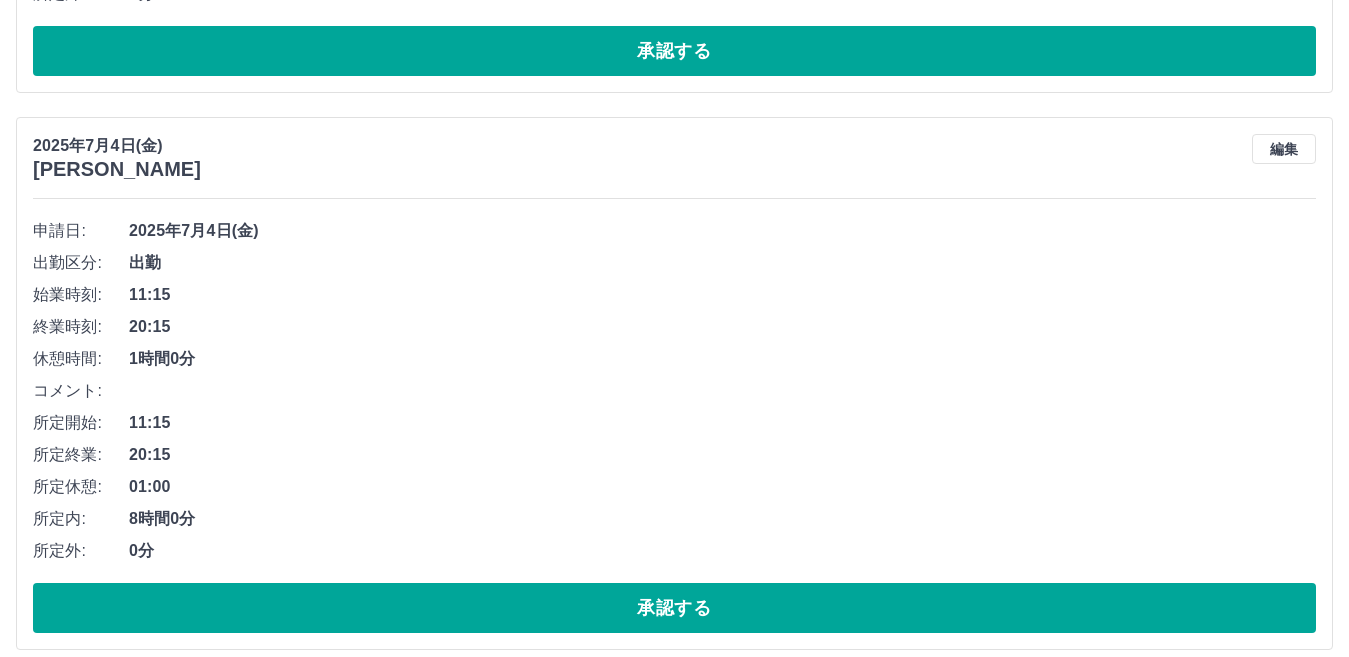 scroll, scrollTop: 3400, scrollLeft: 0, axis: vertical 